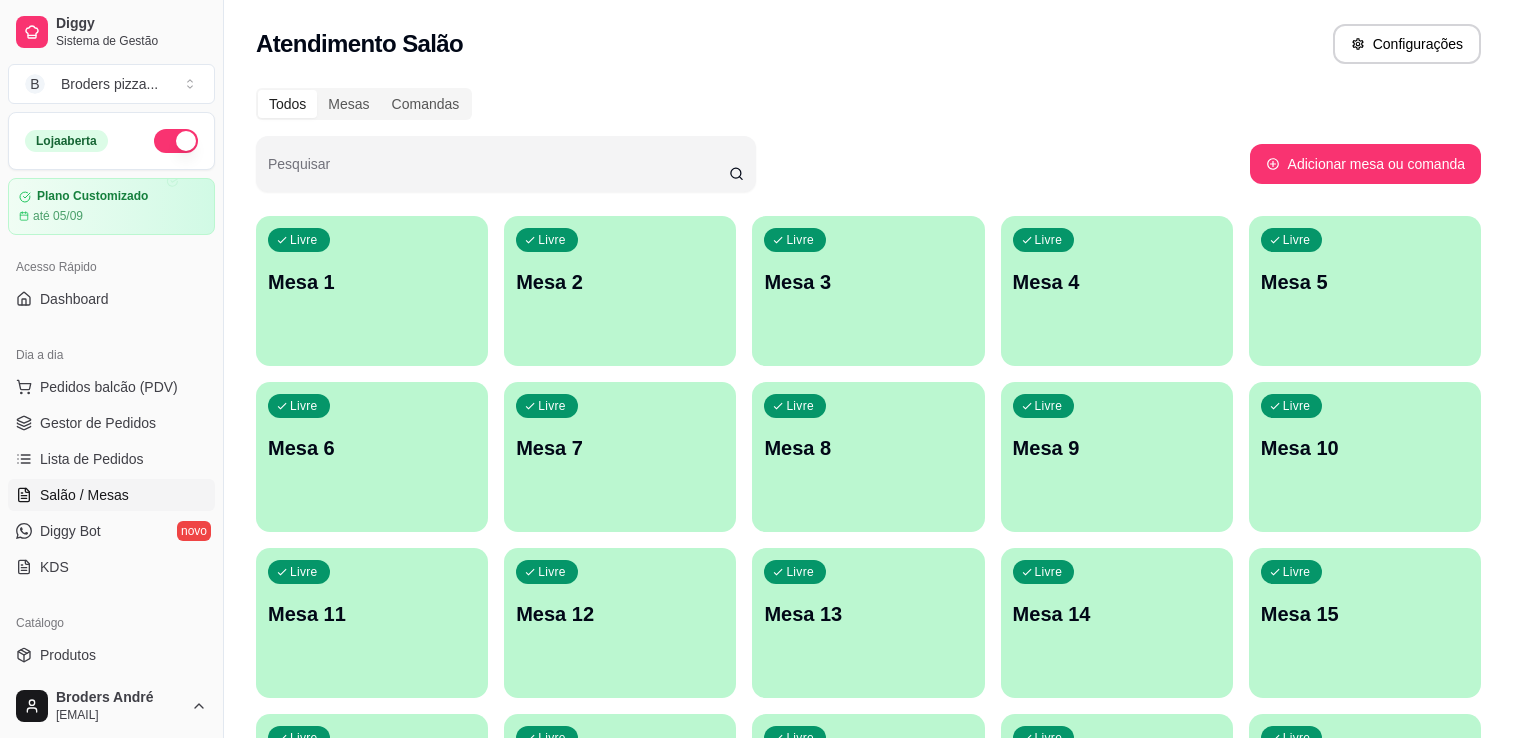 scroll, scrollTop: 0, scrollLeft: 0, axis: both 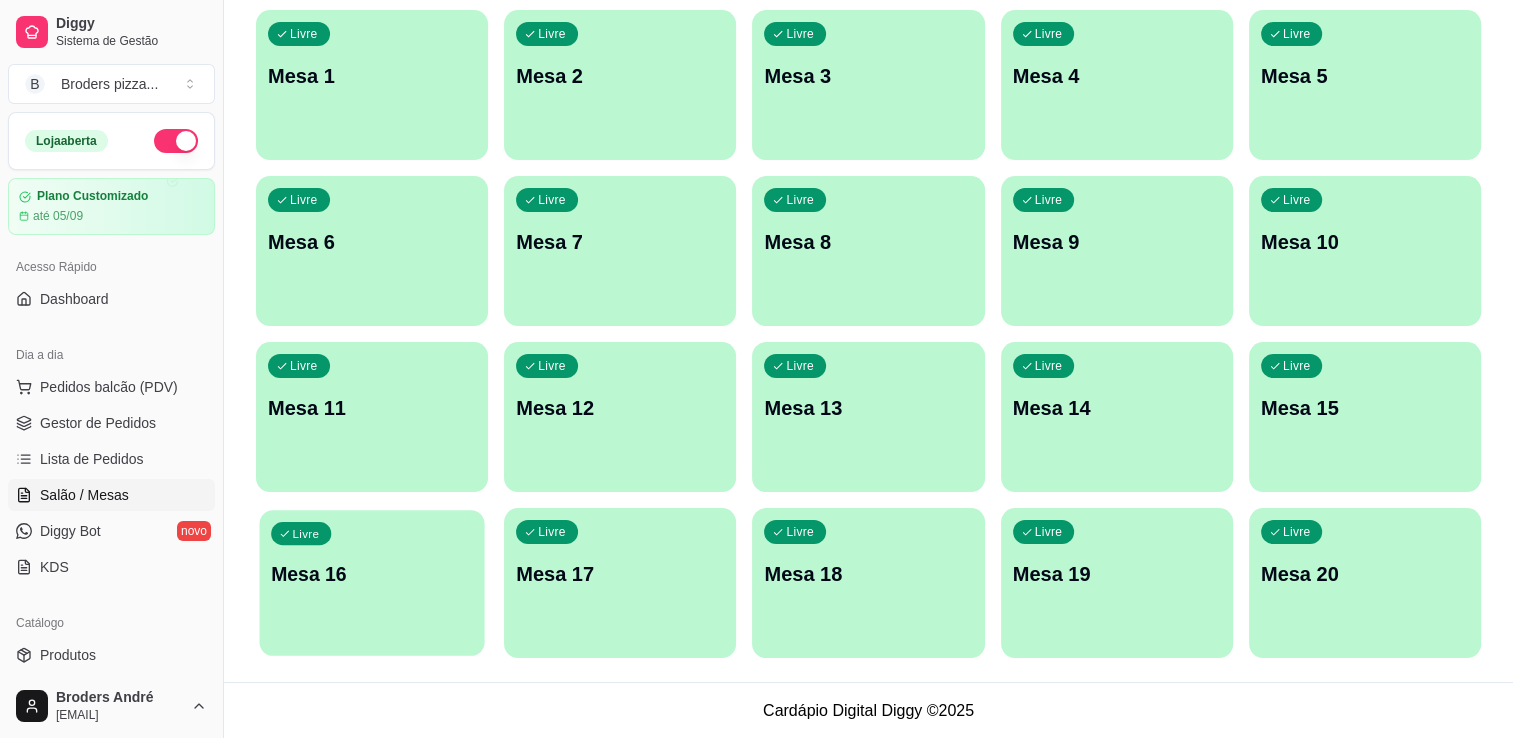 click on "Livre Mesa 16" at bounding box center [371, 571] 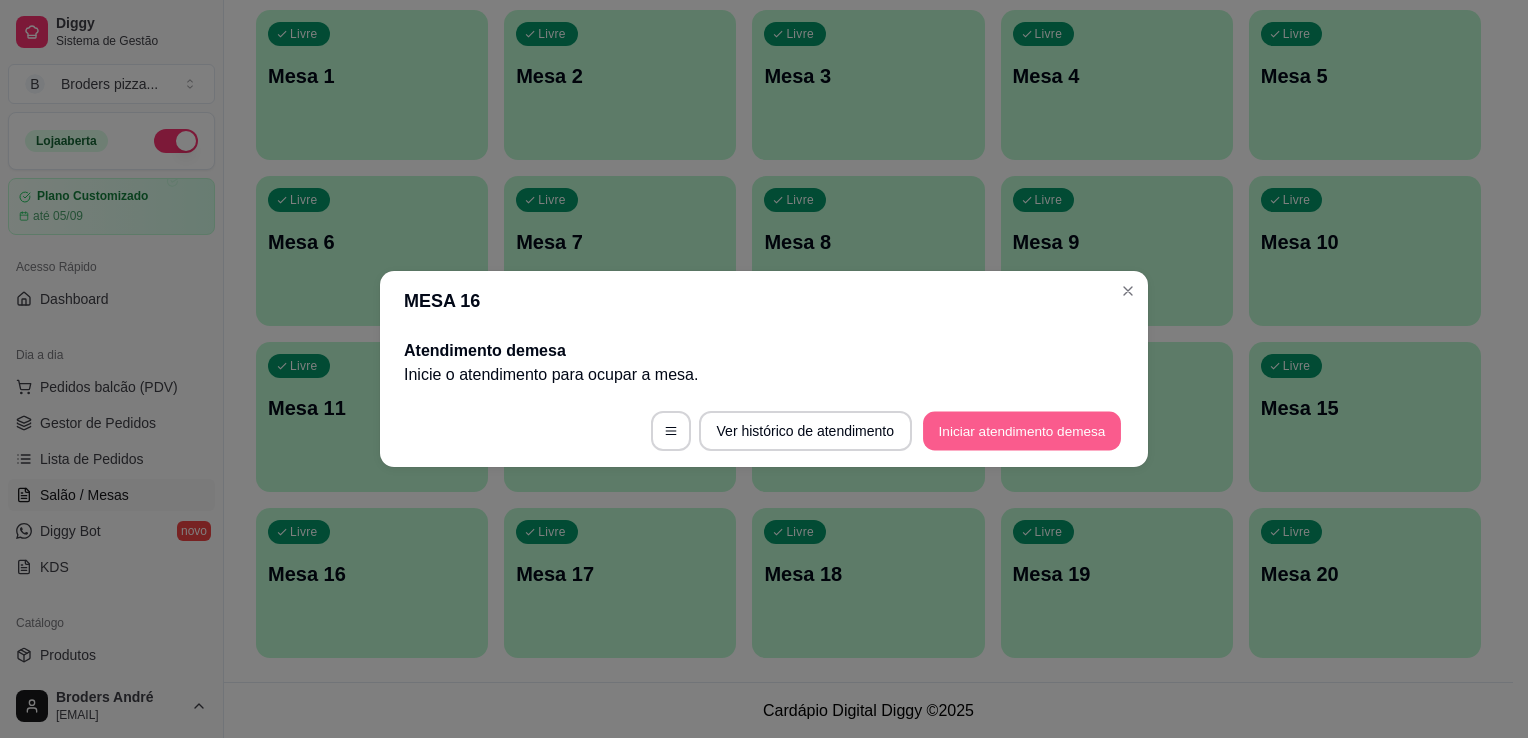 click on "Iniciar atendimento de  mesa" at bounding box center (1022, 431) 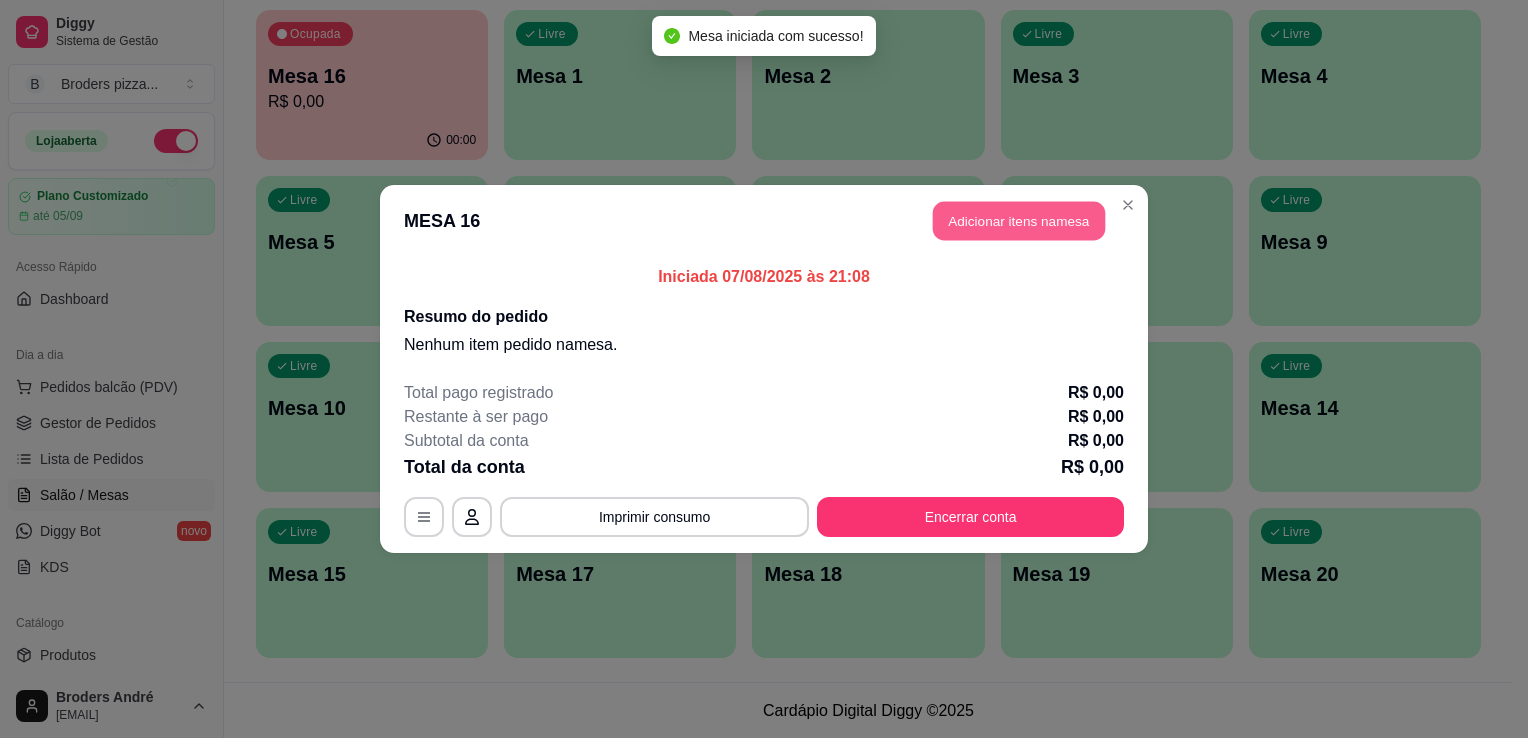 click on "Adicionar itens na  mesa" at bounding box center (1019, 221) 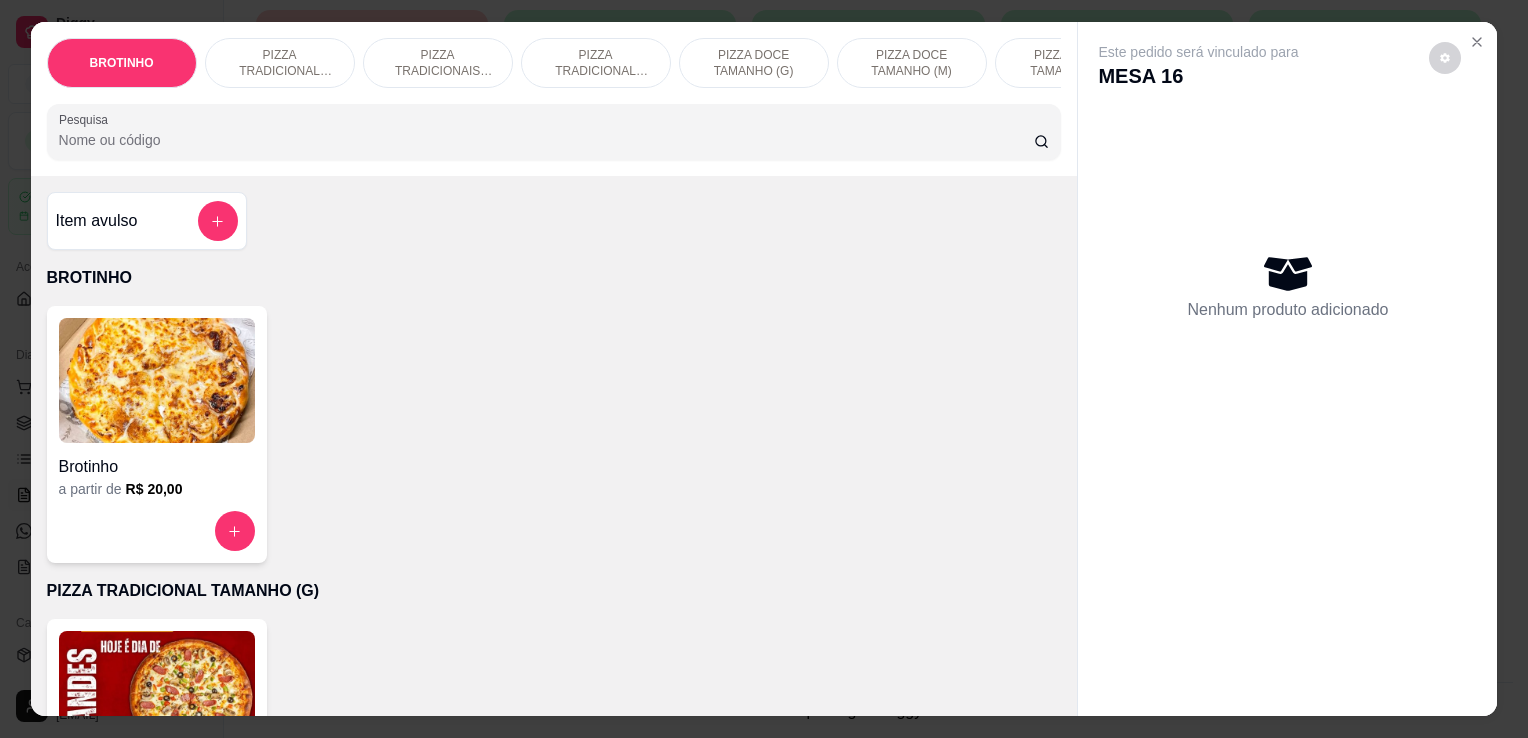 click on "Pesquisa" at bounding box center [546, 140] 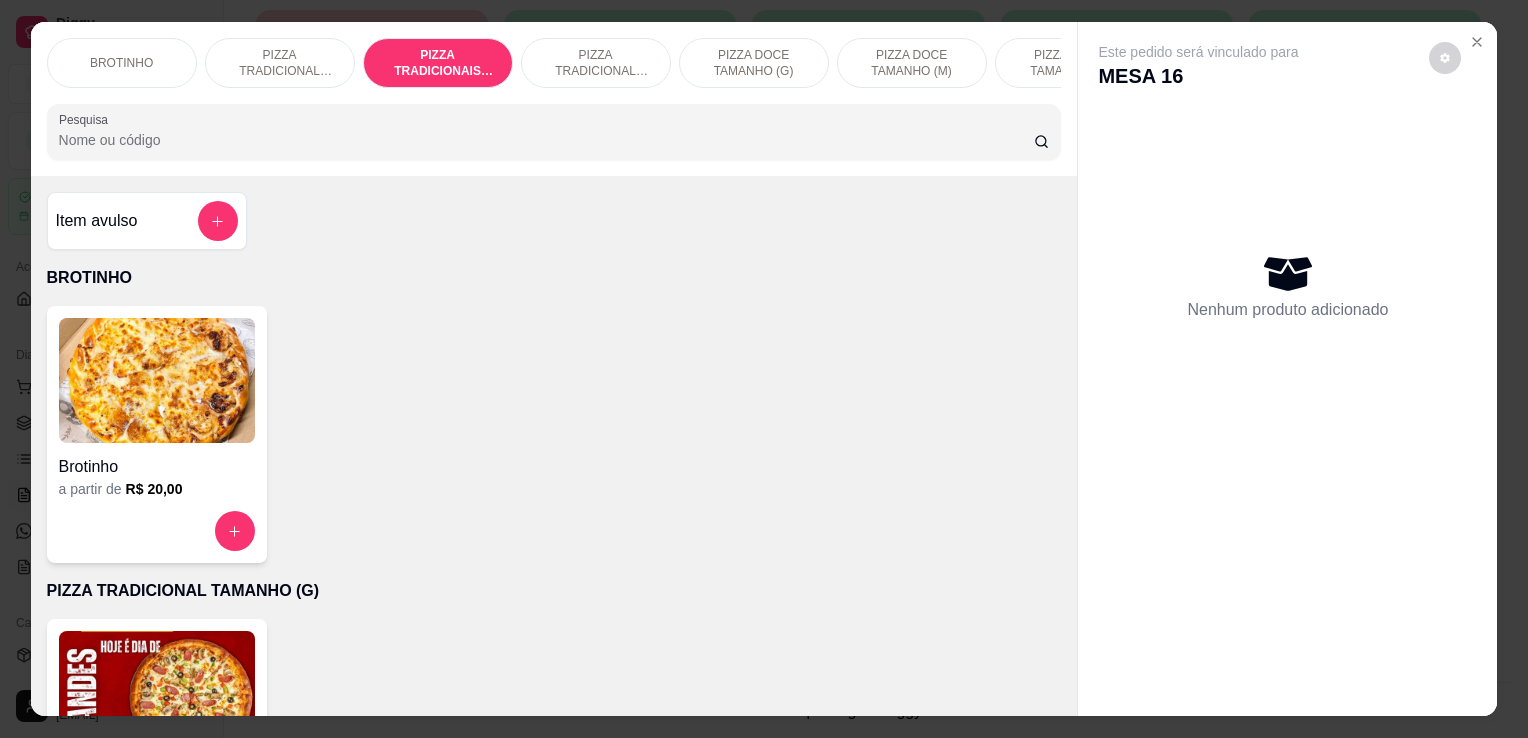 scroll, scrollTop: 716, scrollLeft: 0, axis: vertical 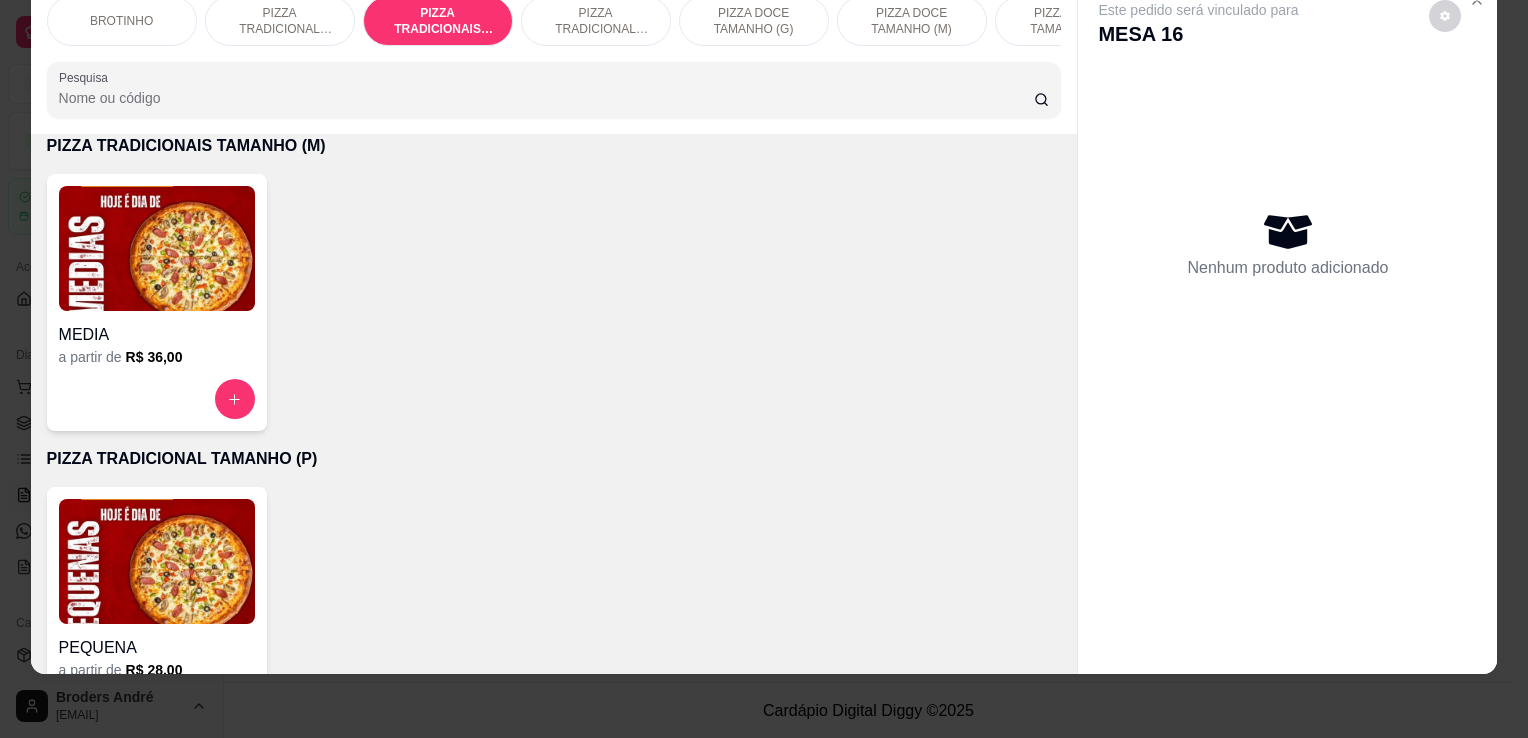 click at bounding box center [157, 248] 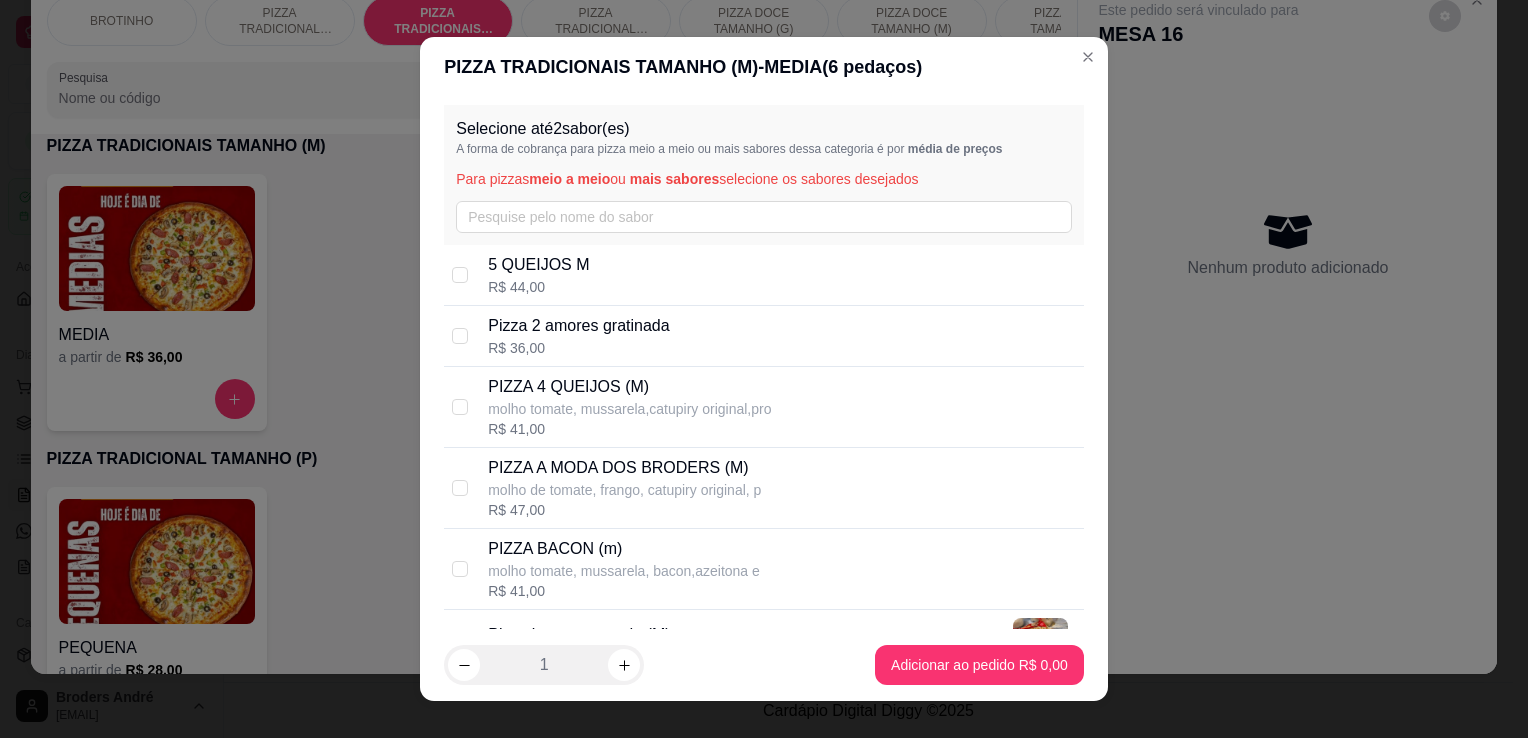 click on "PIZZA A MODA DOS BRODERS (M)" at bounding box center [624, 468] 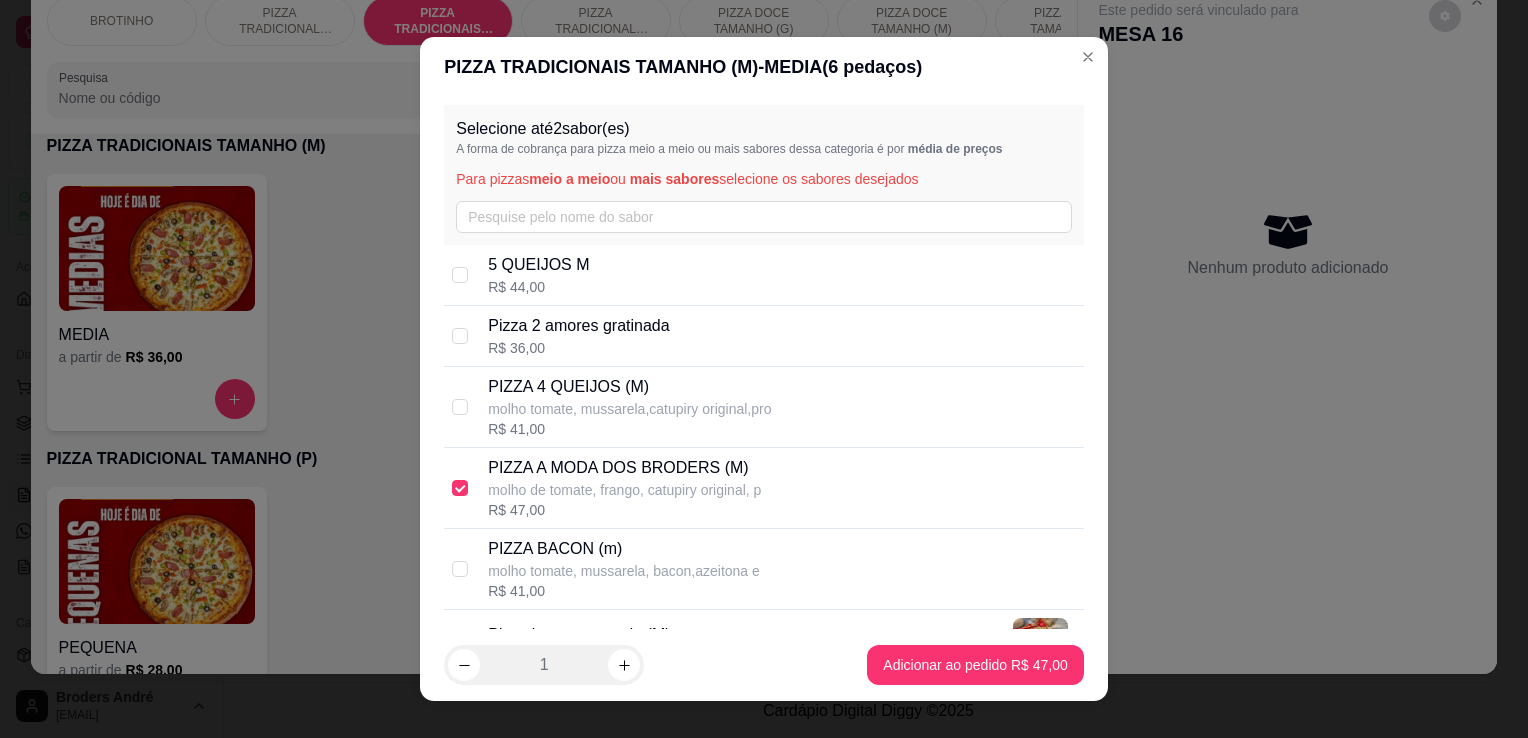 checkbox on "true" 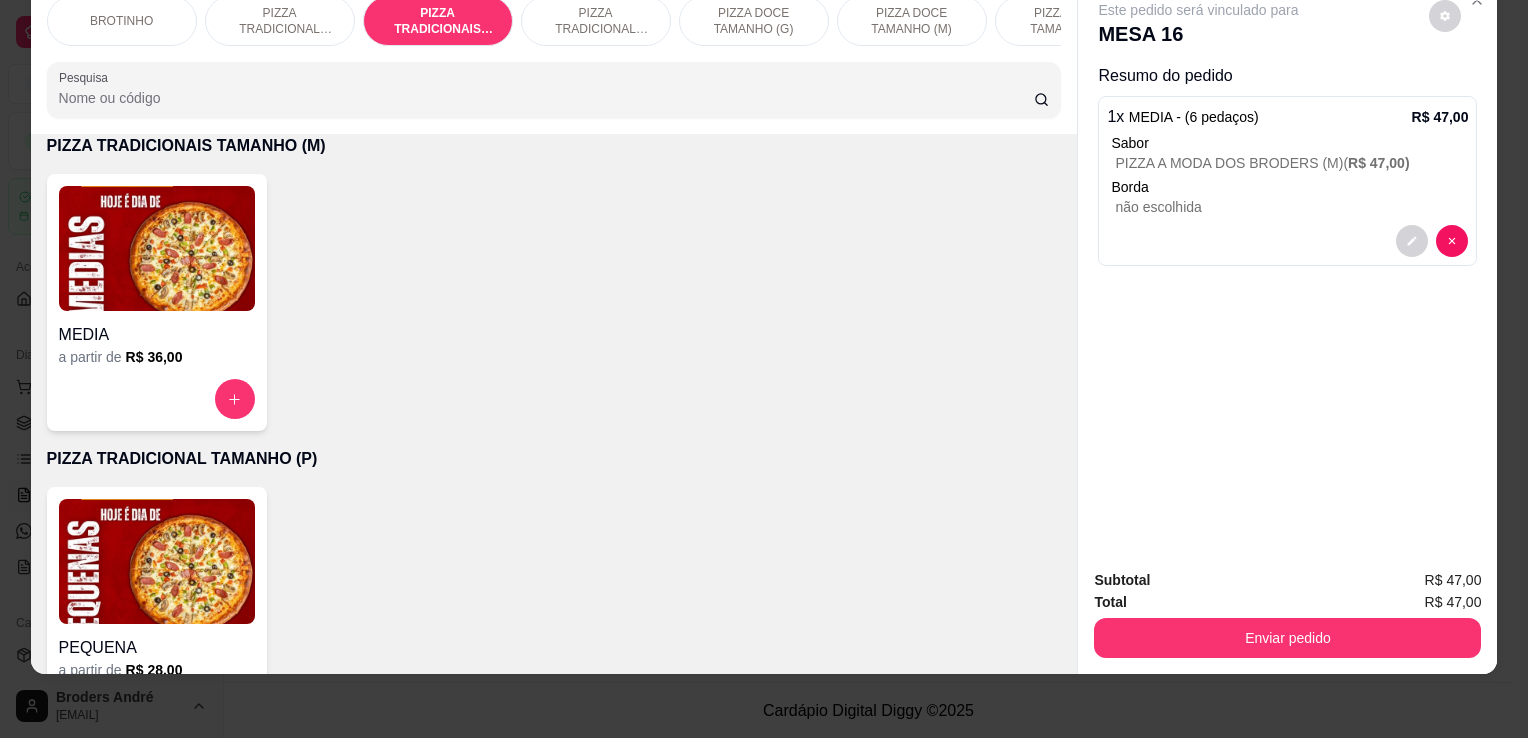 click on "Pesquisa" at bounding box center (546, 98) 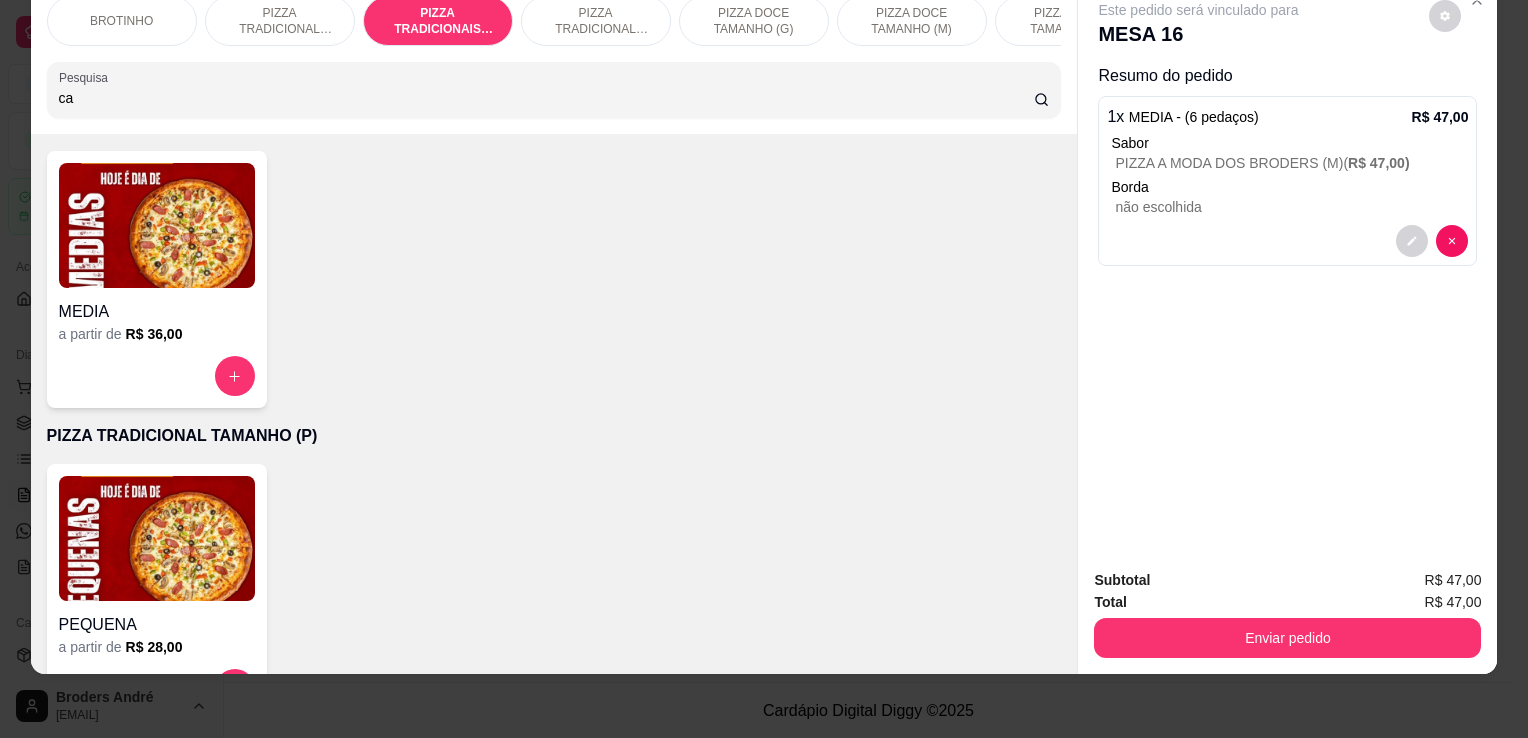 scroll, scrollTop: 1610, scrollLeft: 0, axis: vertical 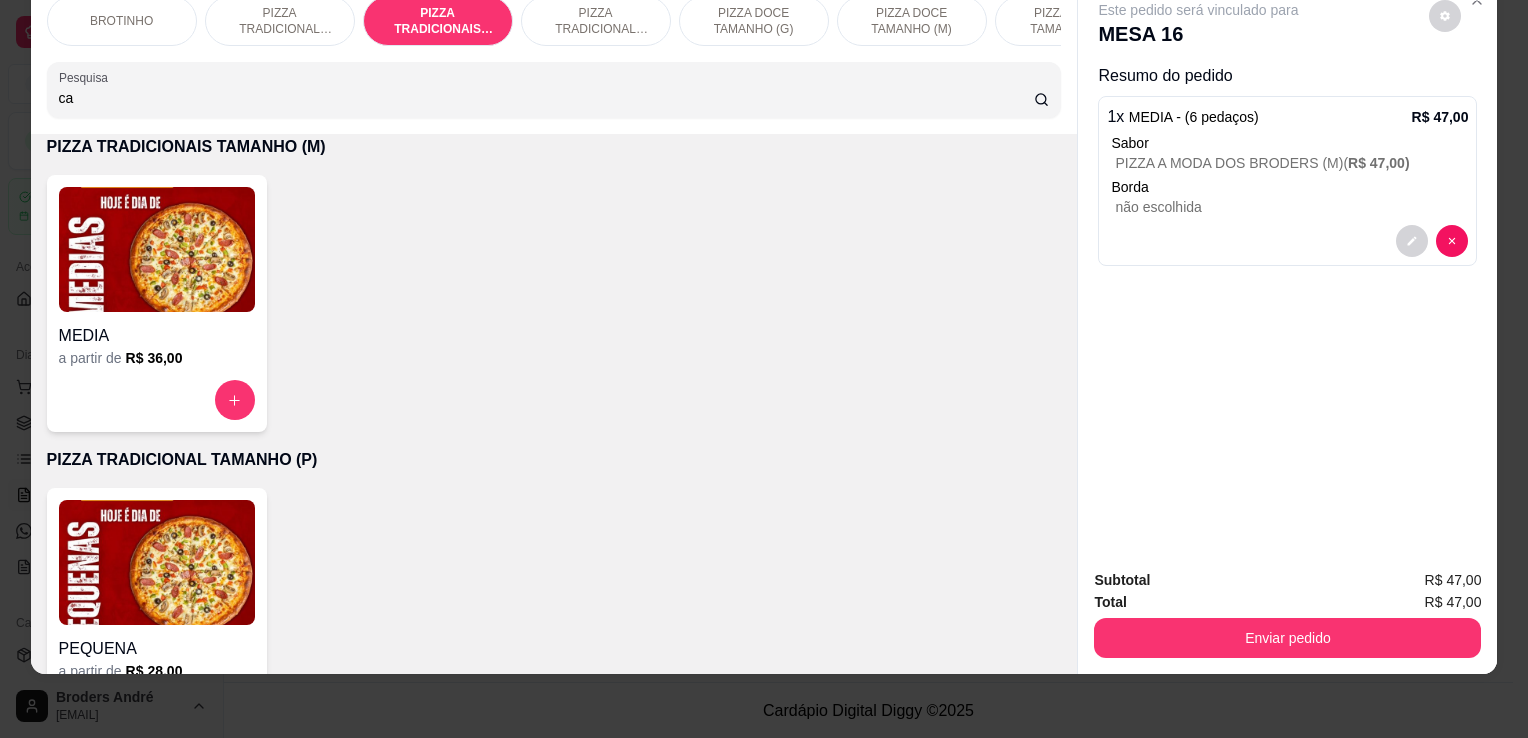 type on "ca" 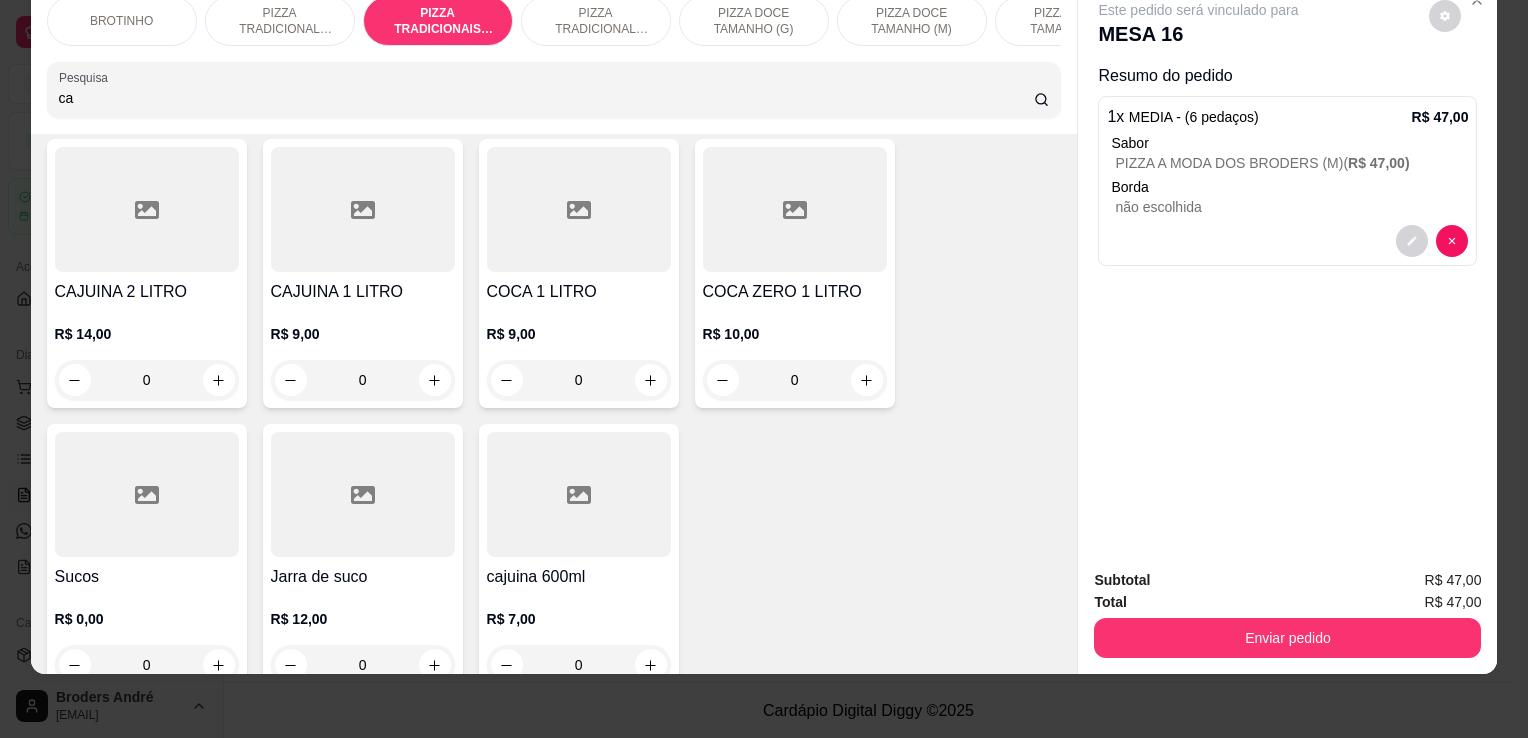 scroll, scrollTop: 3363, scrollLeft: 0, axis: vertical 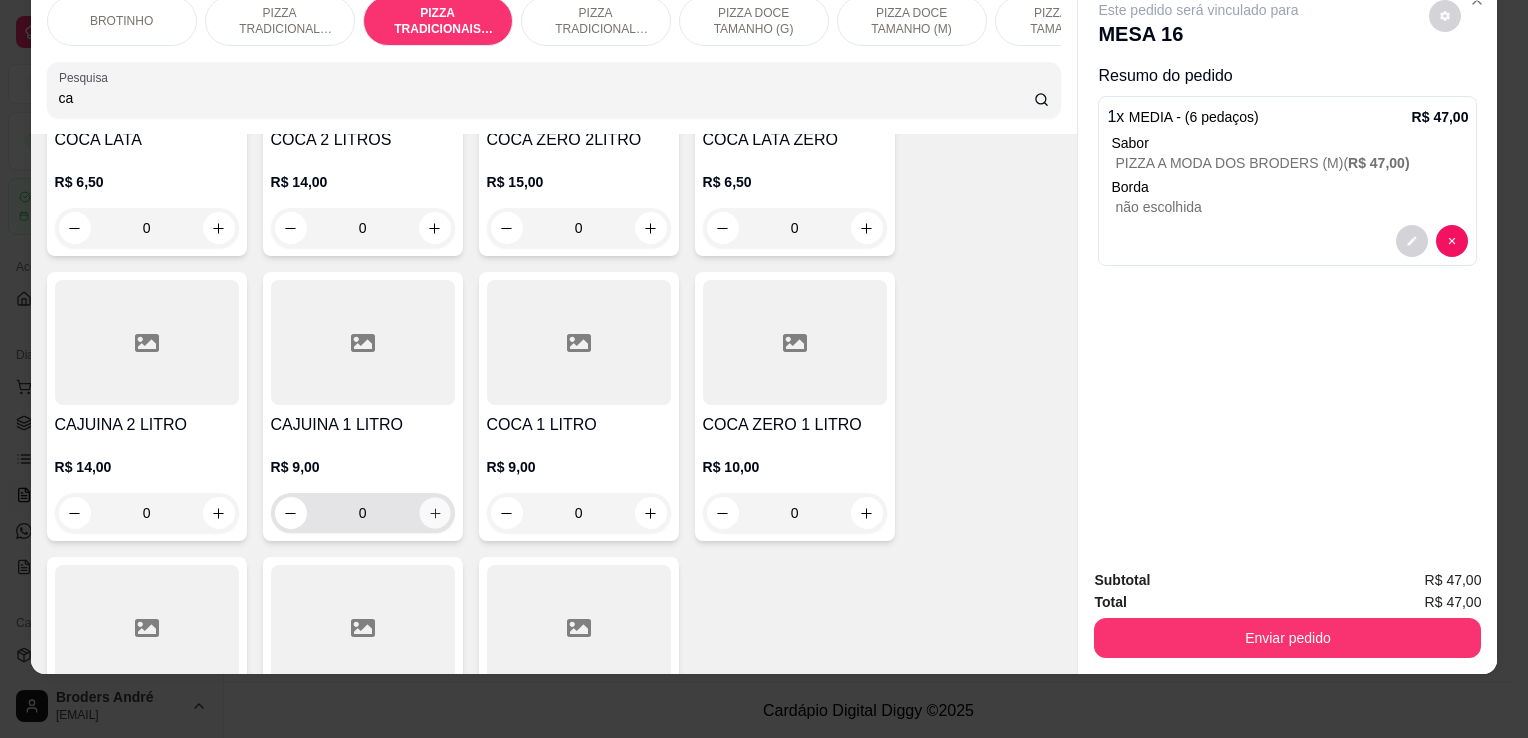 click 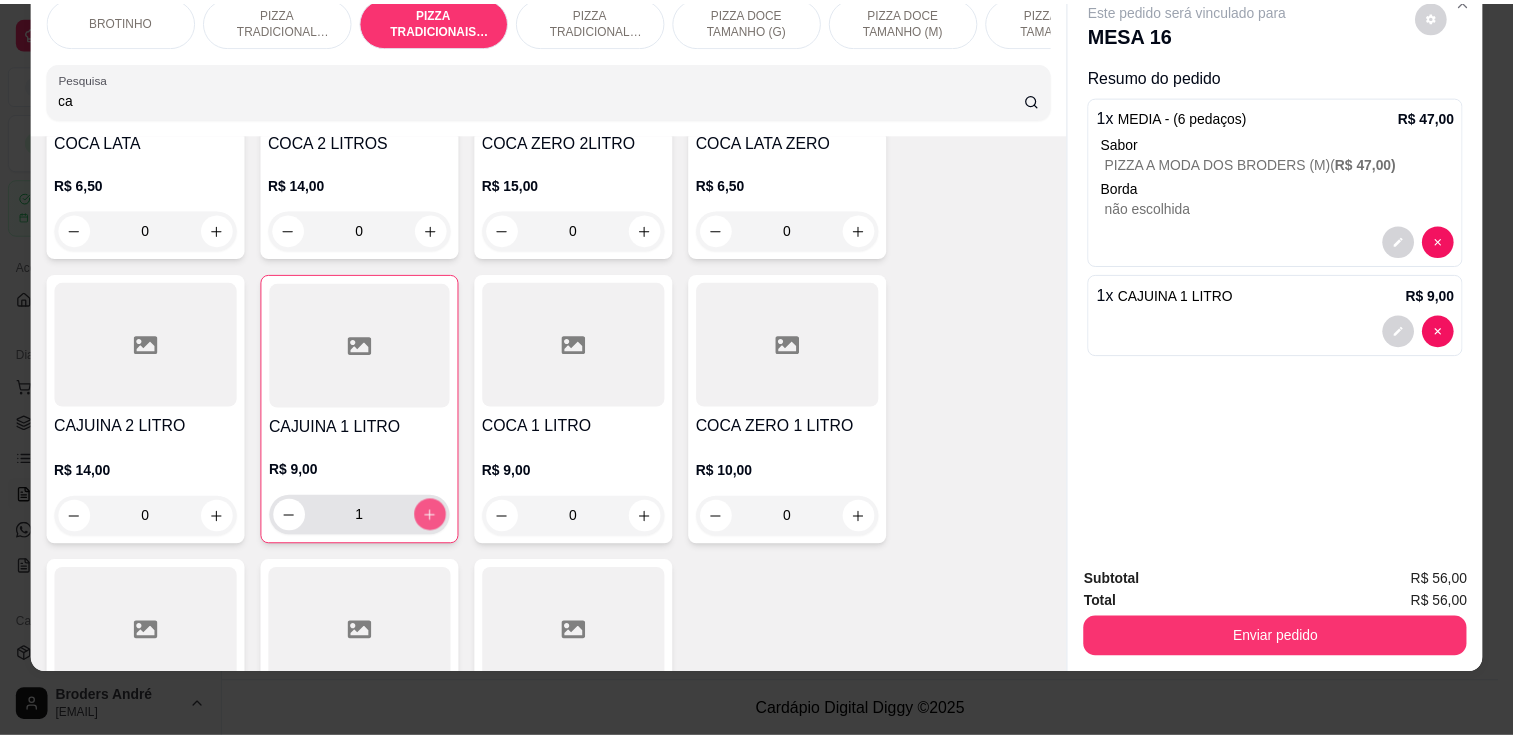 scroll, scrollTop: 3364, scrollLeft: 0, axis: vertical 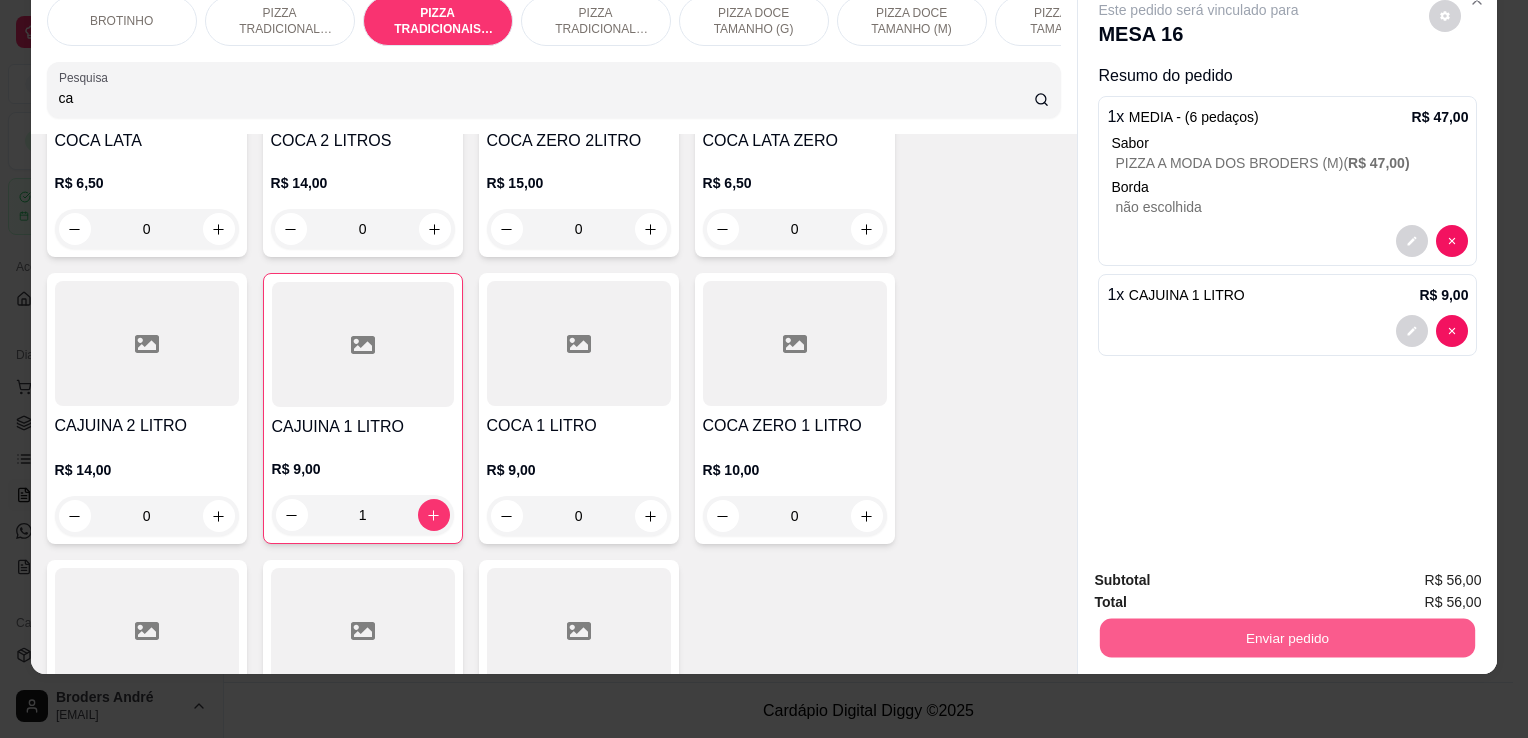 click on "Enviar pedido" at bounding box center [1287, 637] 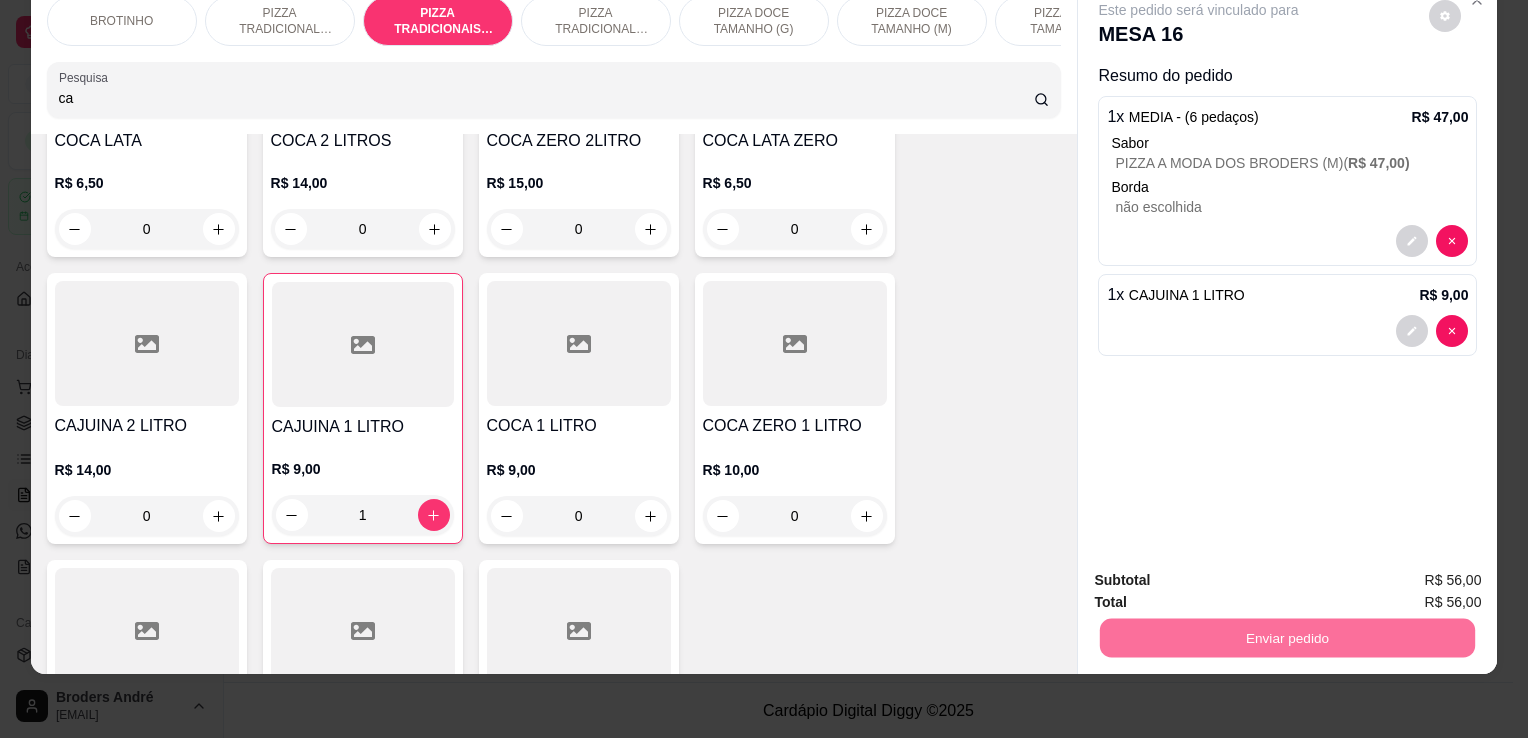 click on "Não registrar e enviar pedido" at bounding box center [1222, 574] 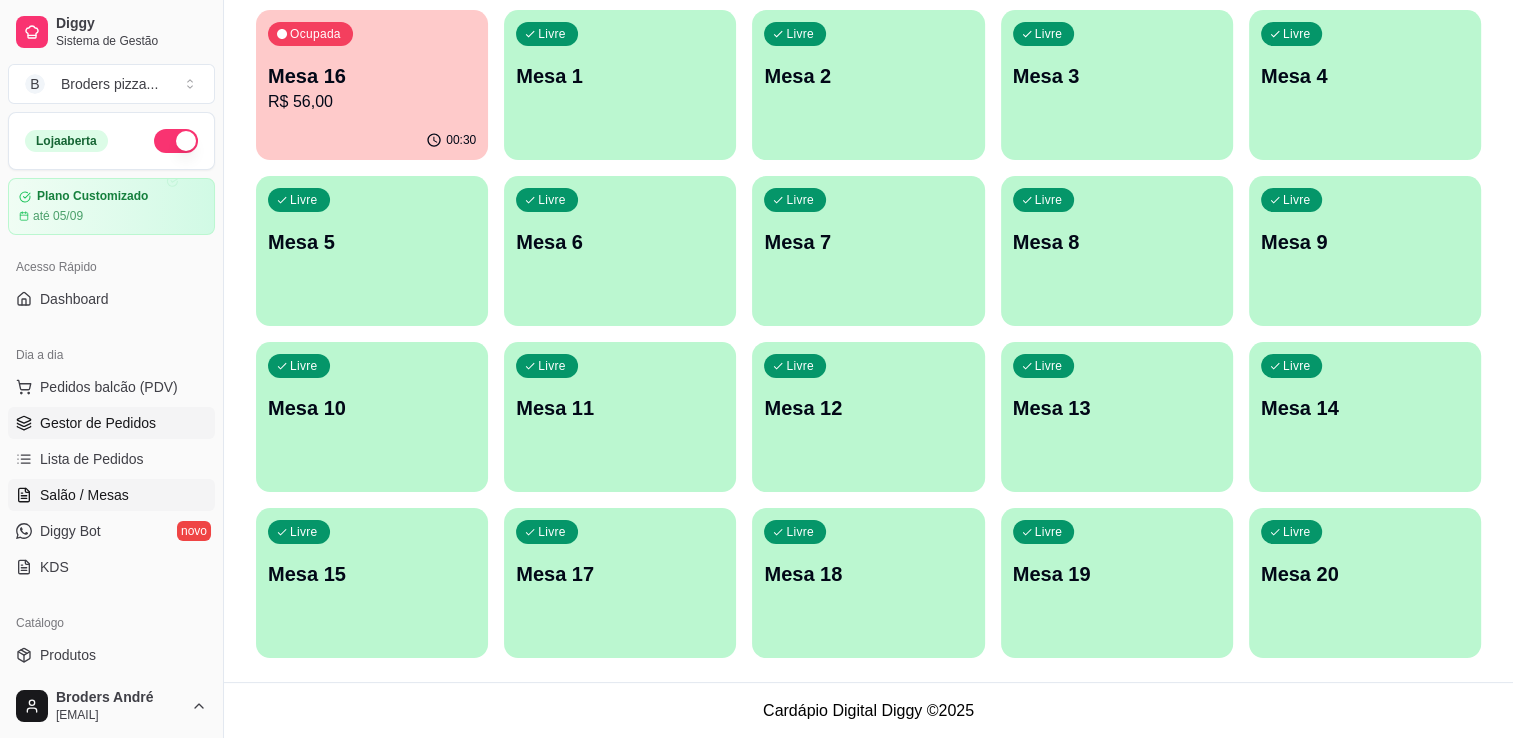 click on "Gestor de Pedidos" at bounding box center [98, 423] 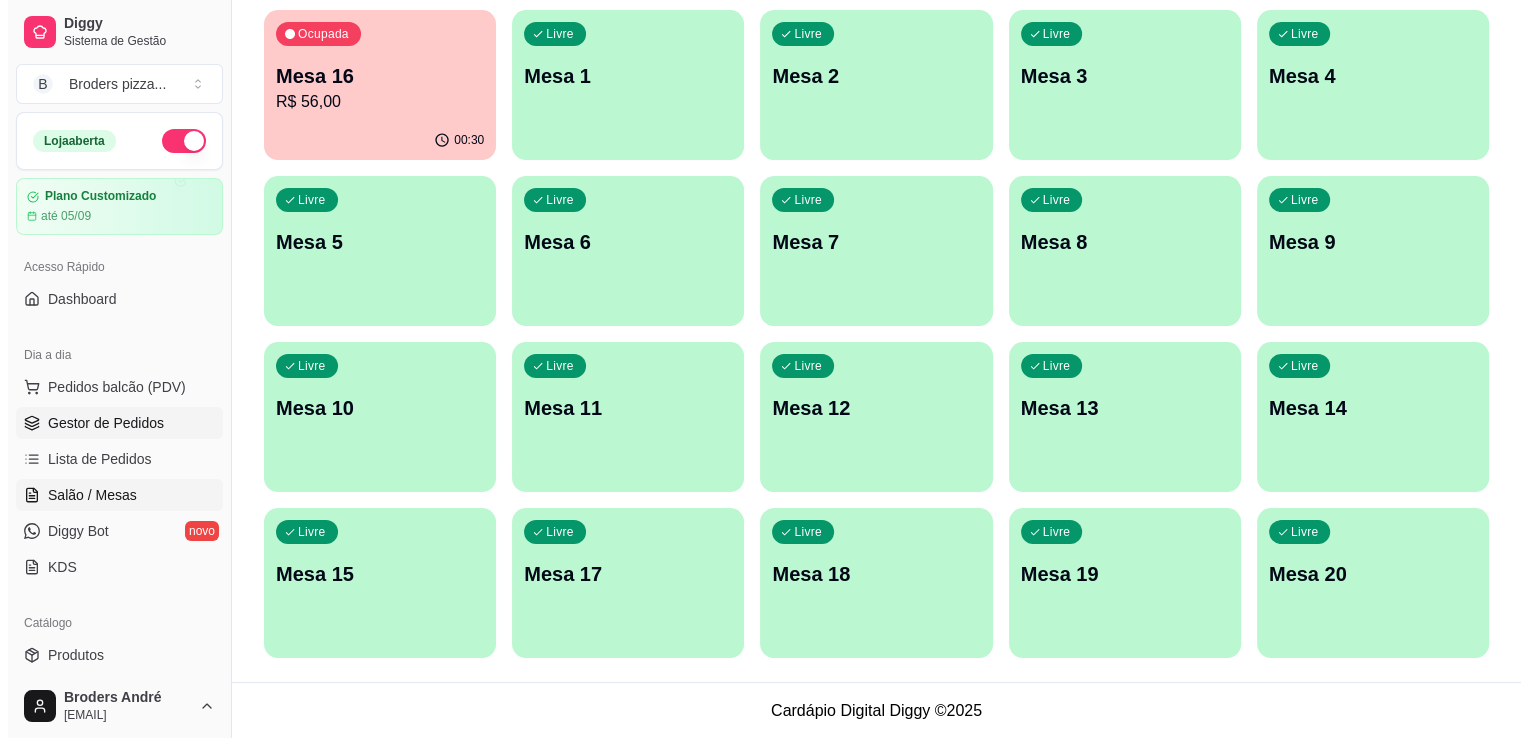 scroll, scrollTop: 0, scrollLeft: 0, axis: both 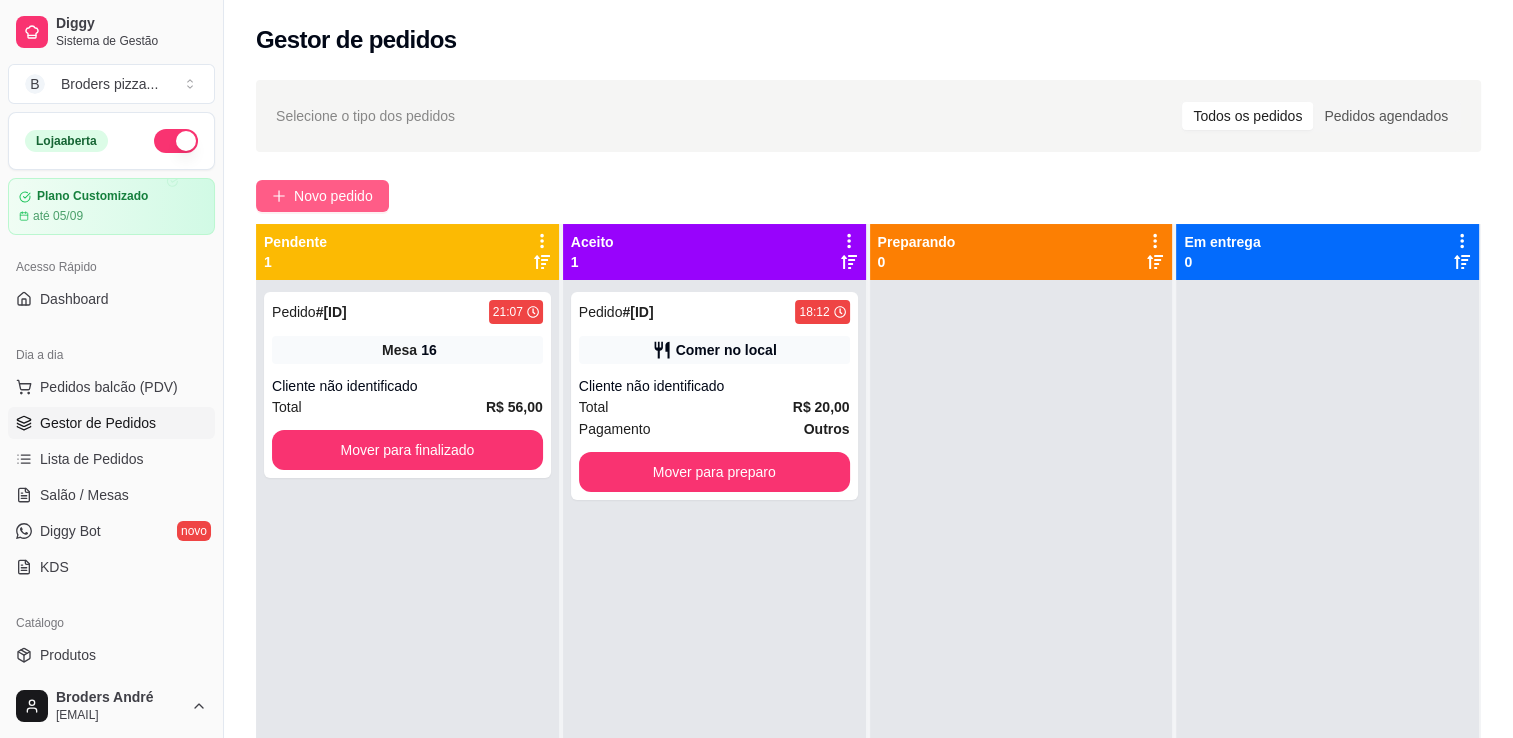 click on "Novo pedido" at bounding box center [333, 196] 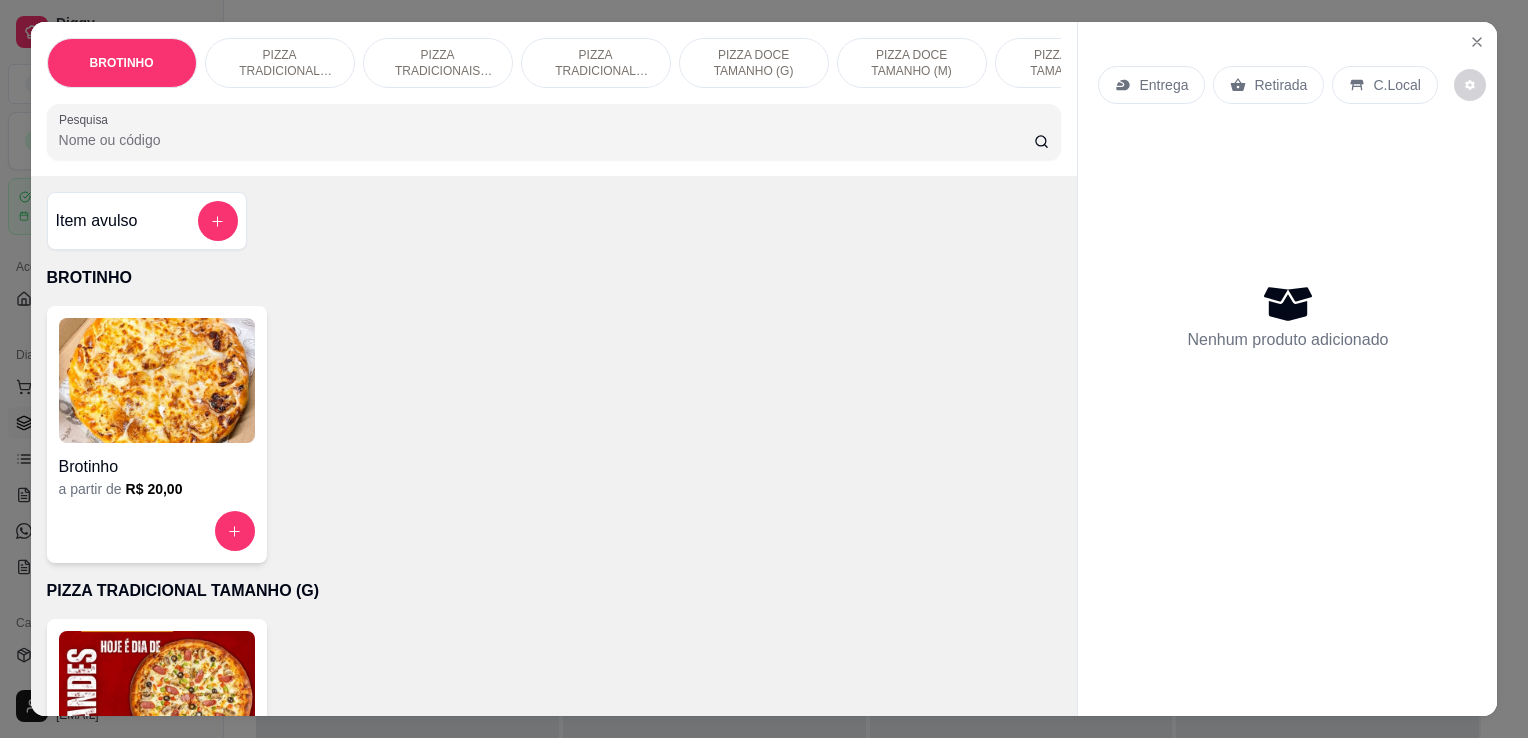 click on "PIZZA TRADICIONAIS TAMANHO (M)" at bounding box center (438, 63) 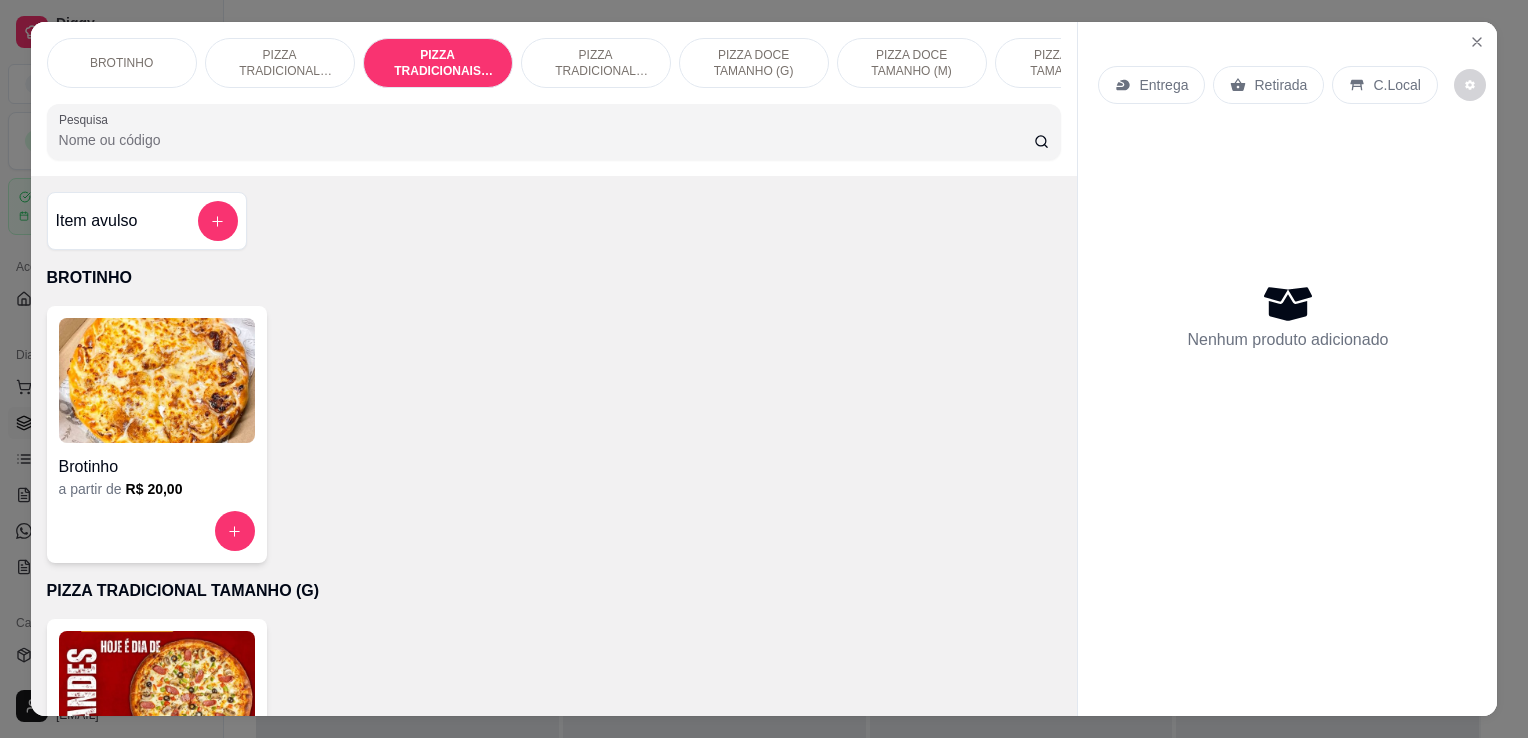 scroll, scrollTop: 716, scrollLeft: 0, axis: vertical 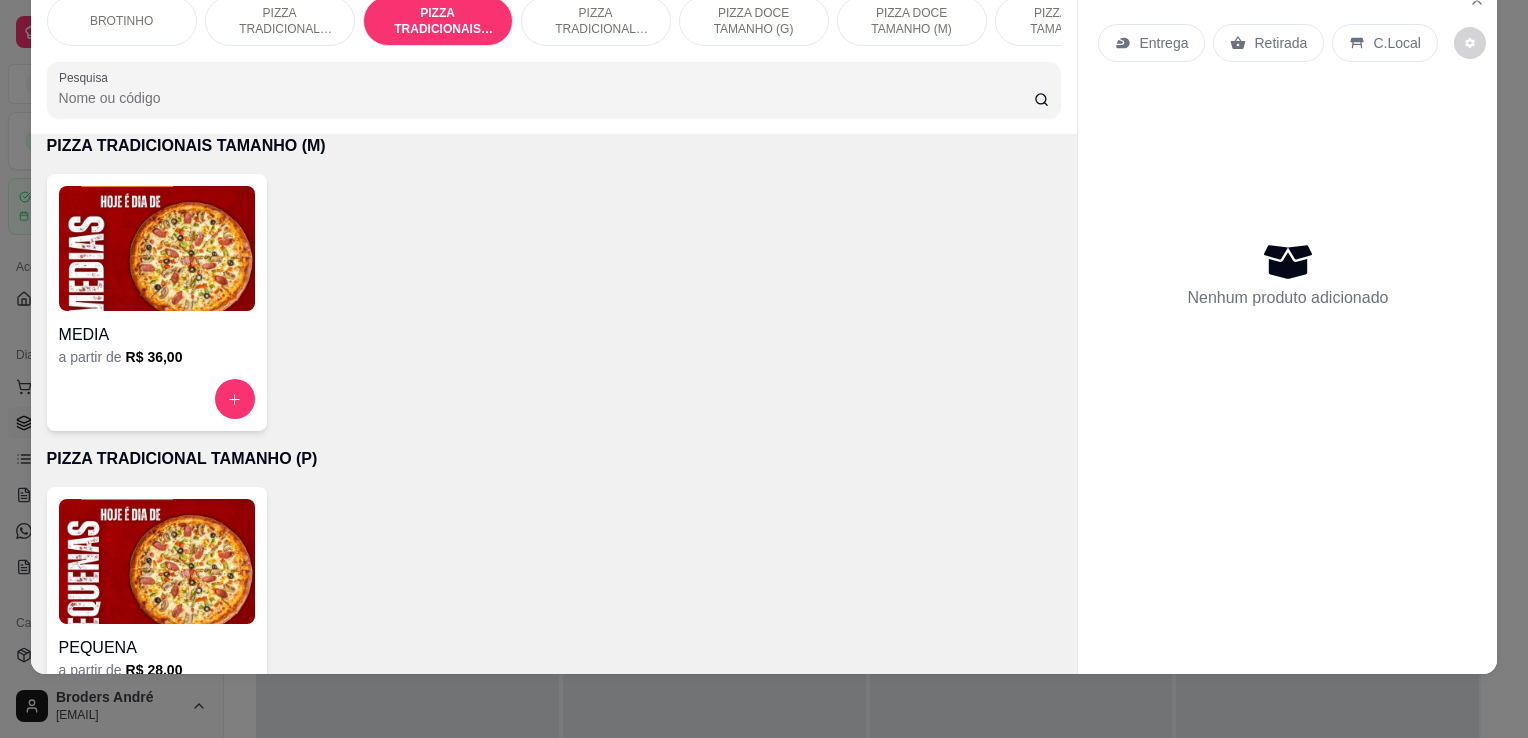 click at bounding box center [157, 248] 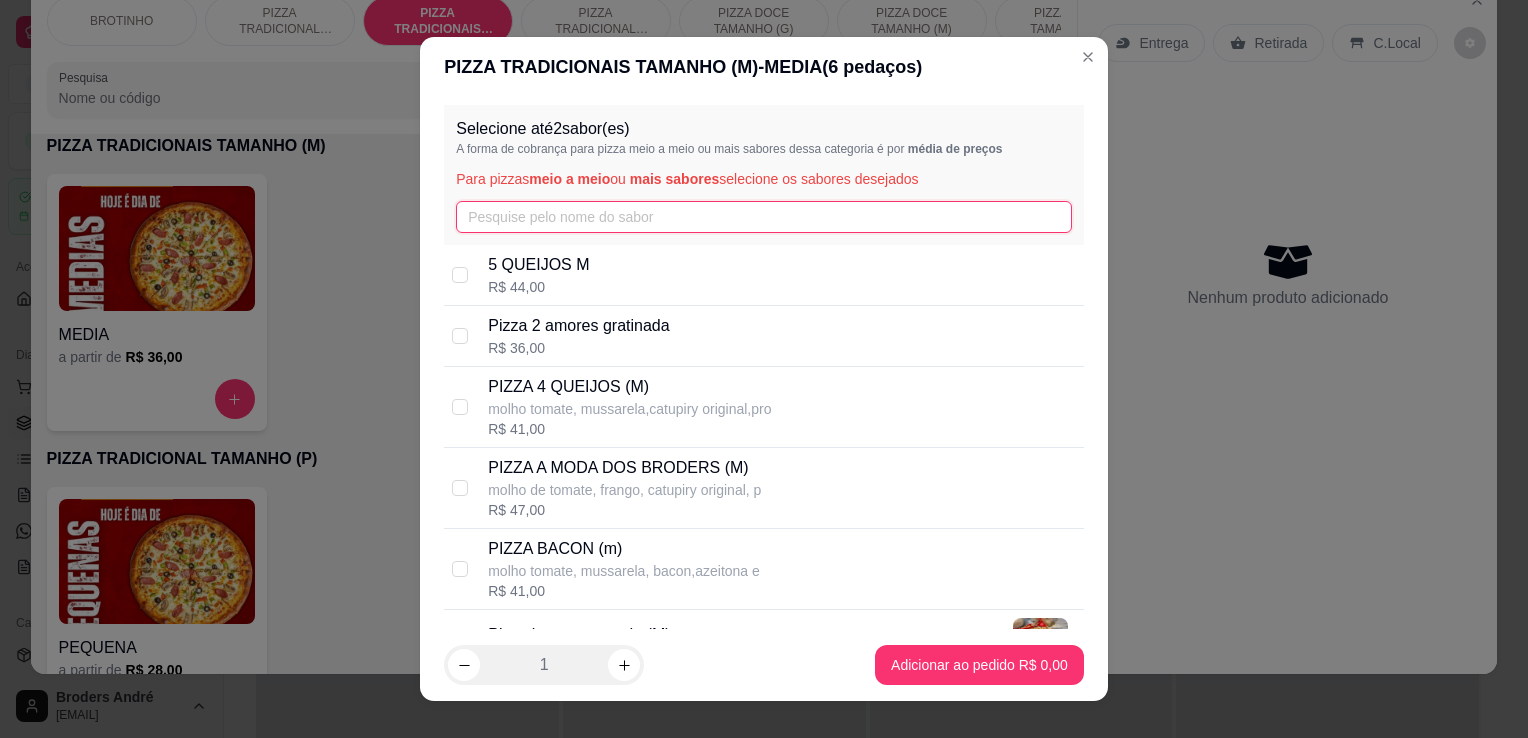 click at bounding box center (764, 217) 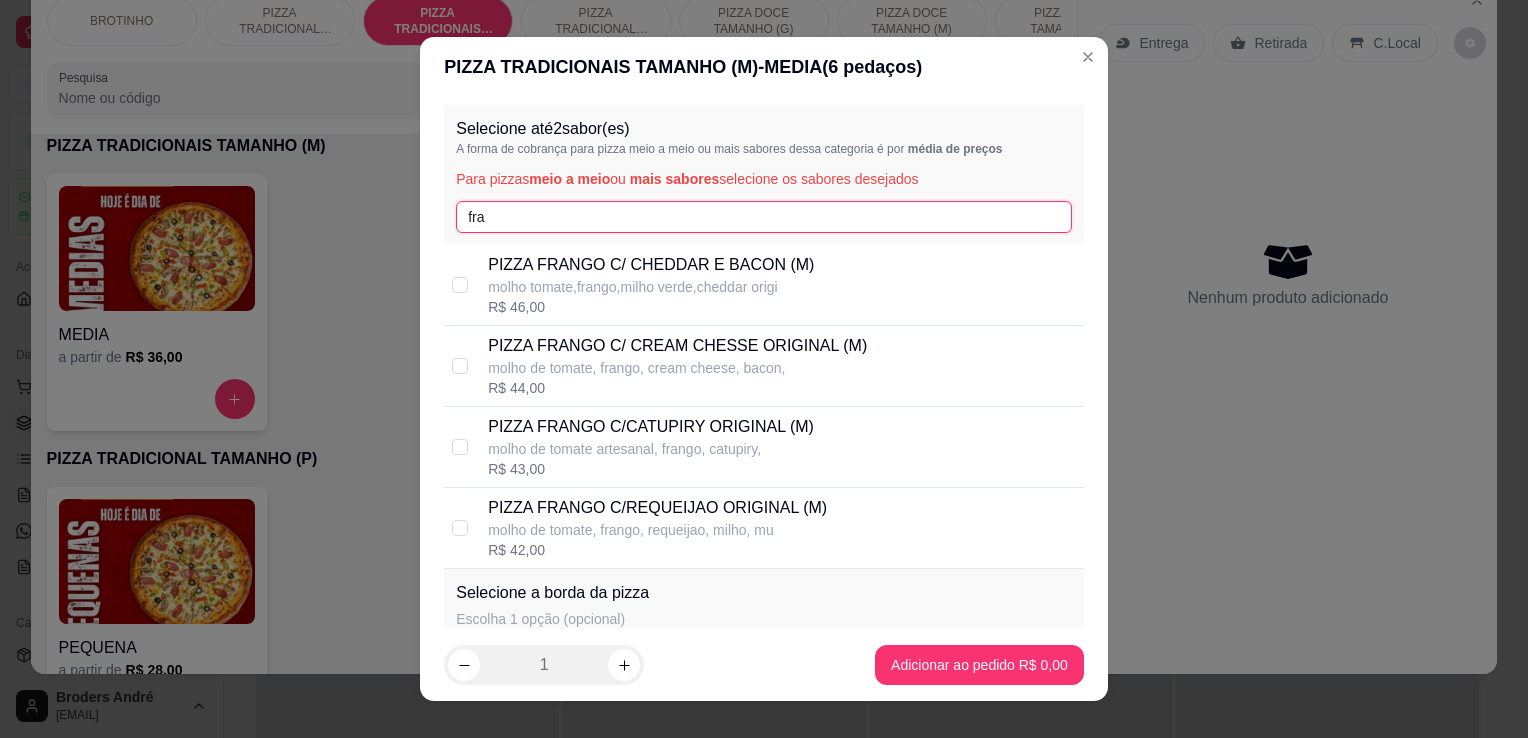 type on "fra" 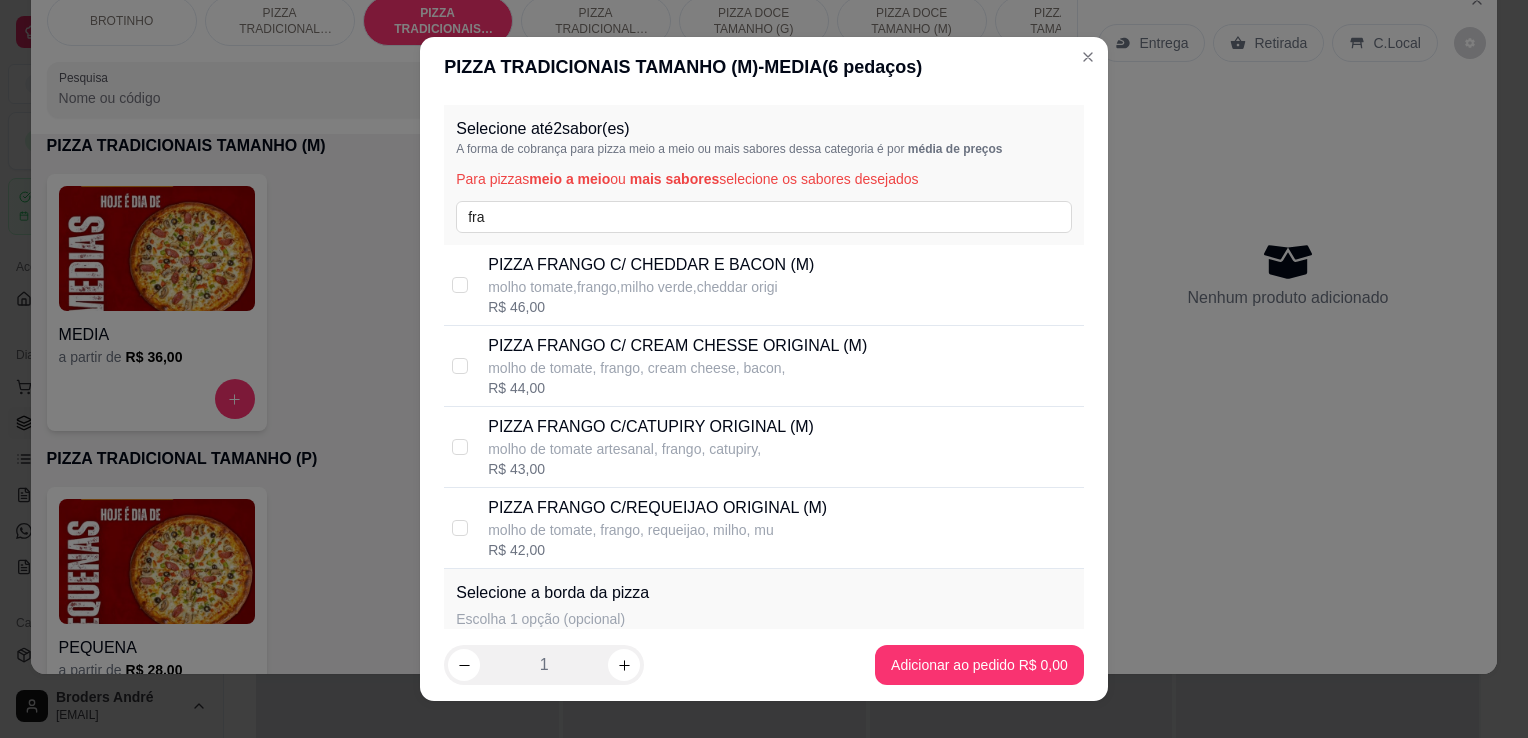 click on "molho de tomate, frango, requeijao, milho, mu" at bounding box center (657, 530) 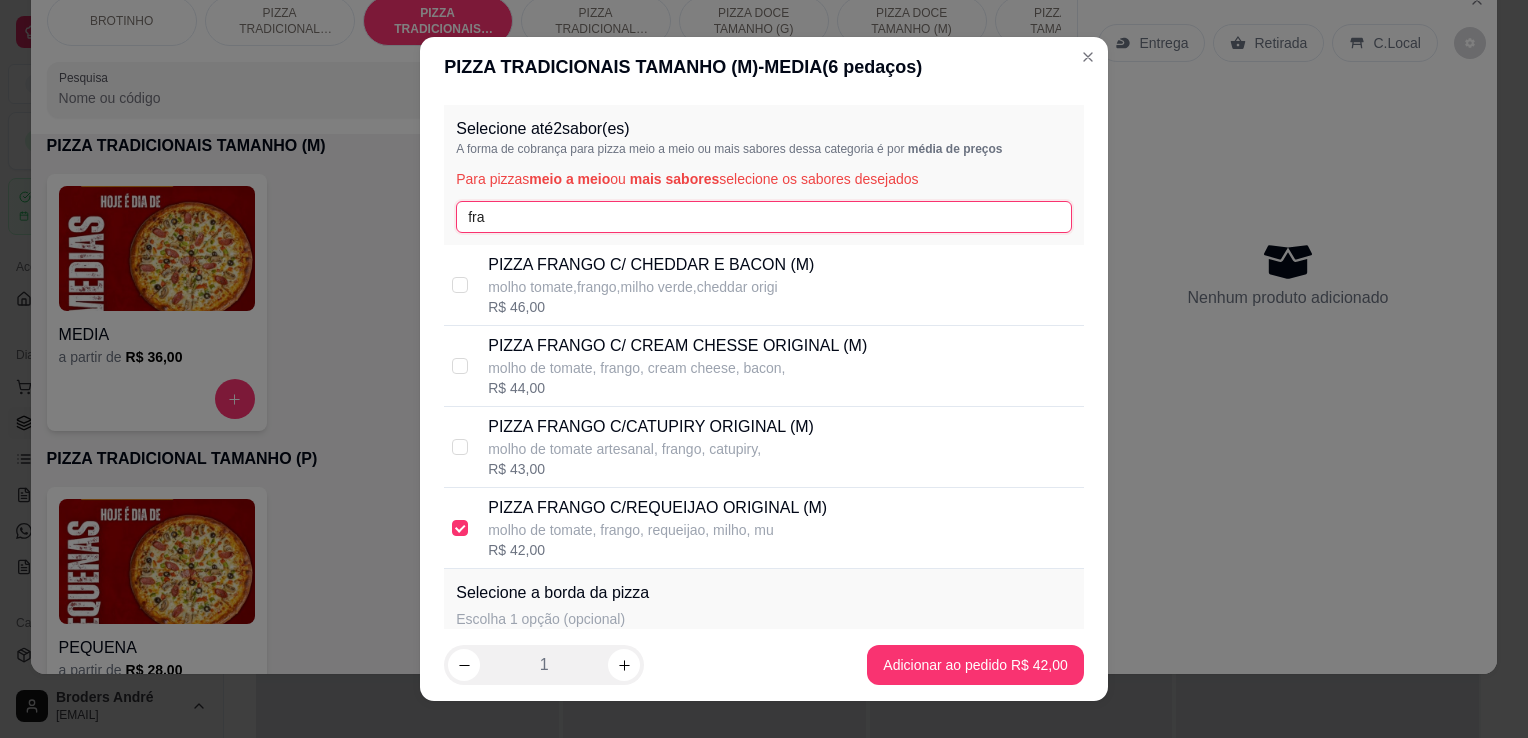 click on "fra" at bounding box center (764, 217) 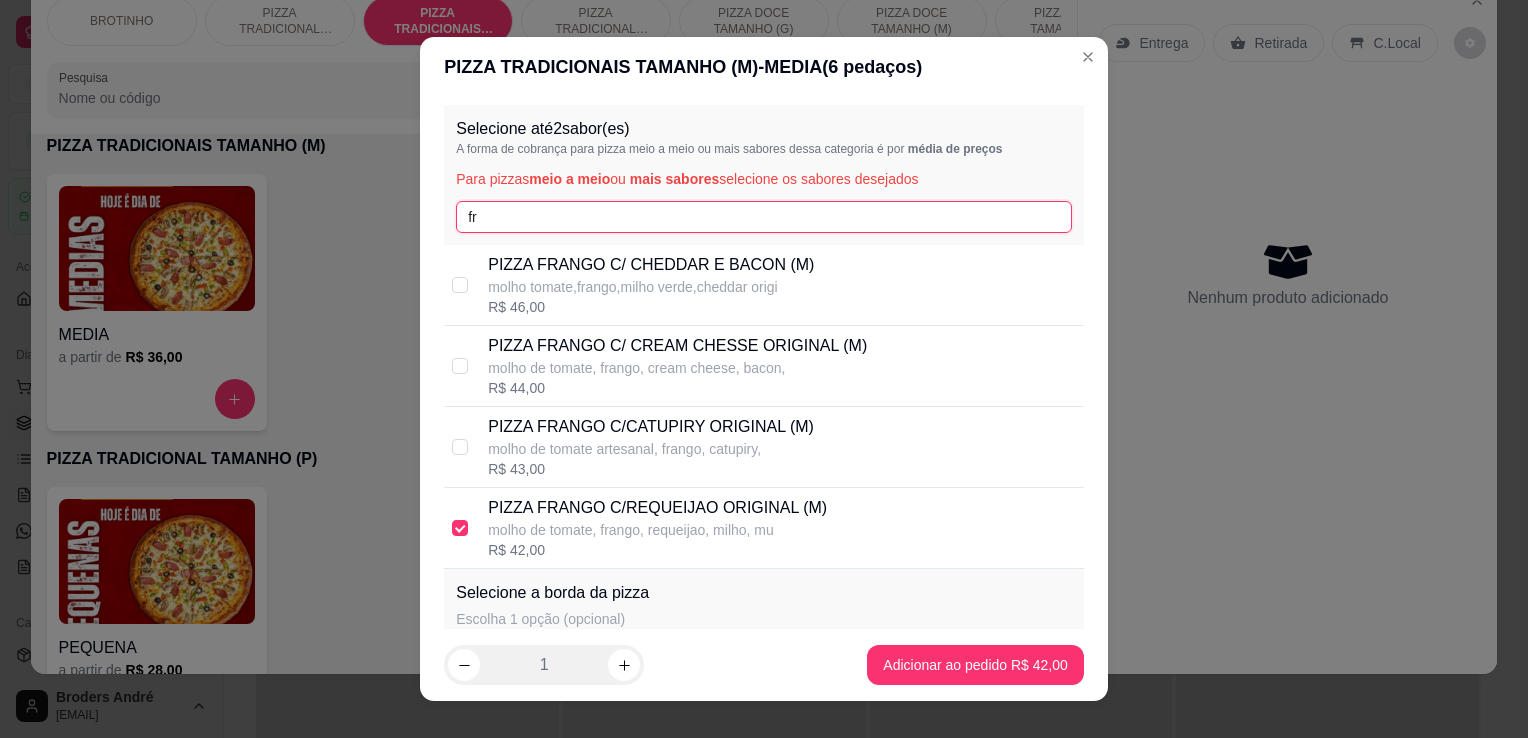 type on "f" 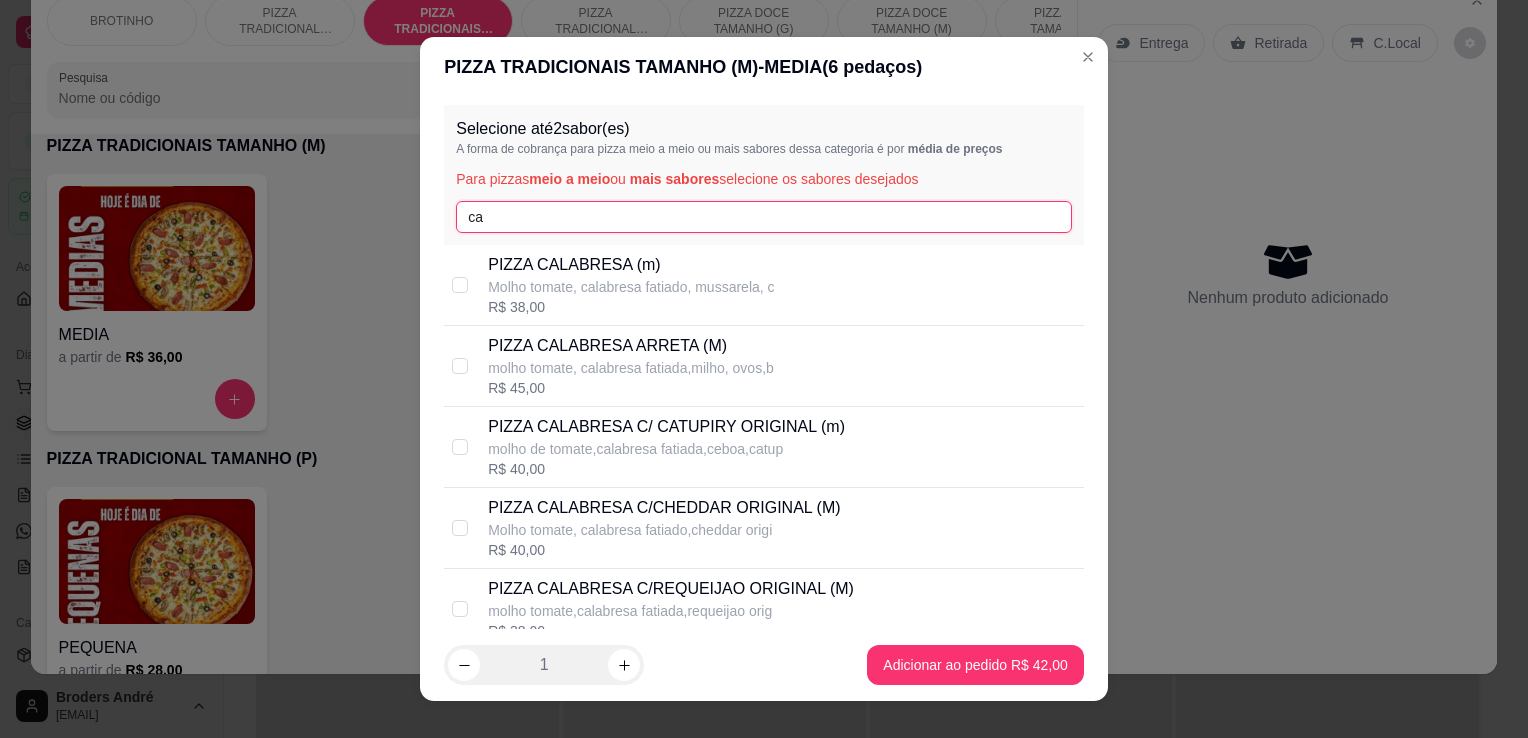 type on "ca" 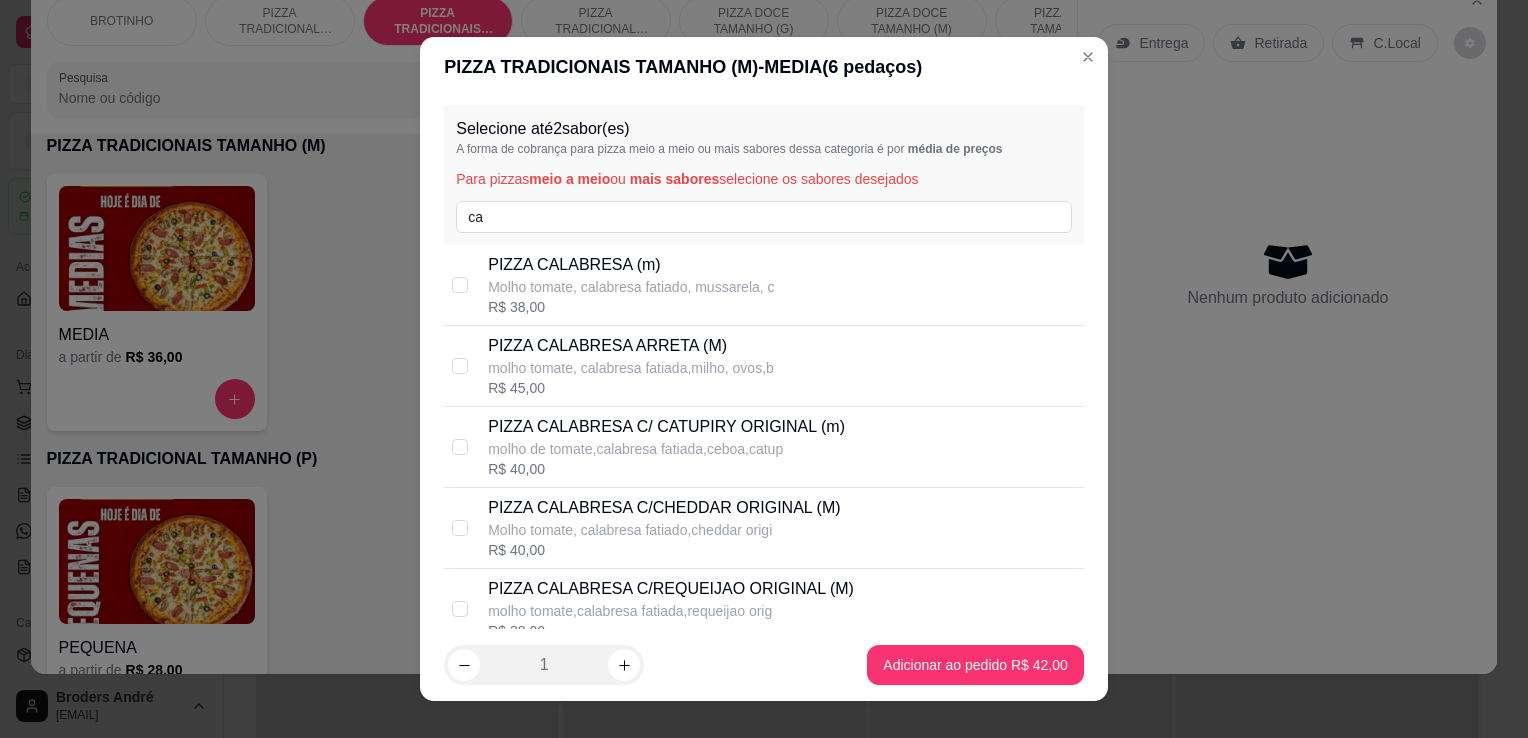click on "Molho tomate, calabresa fatiado, mussarela, c" at bounding box center (631, 287) 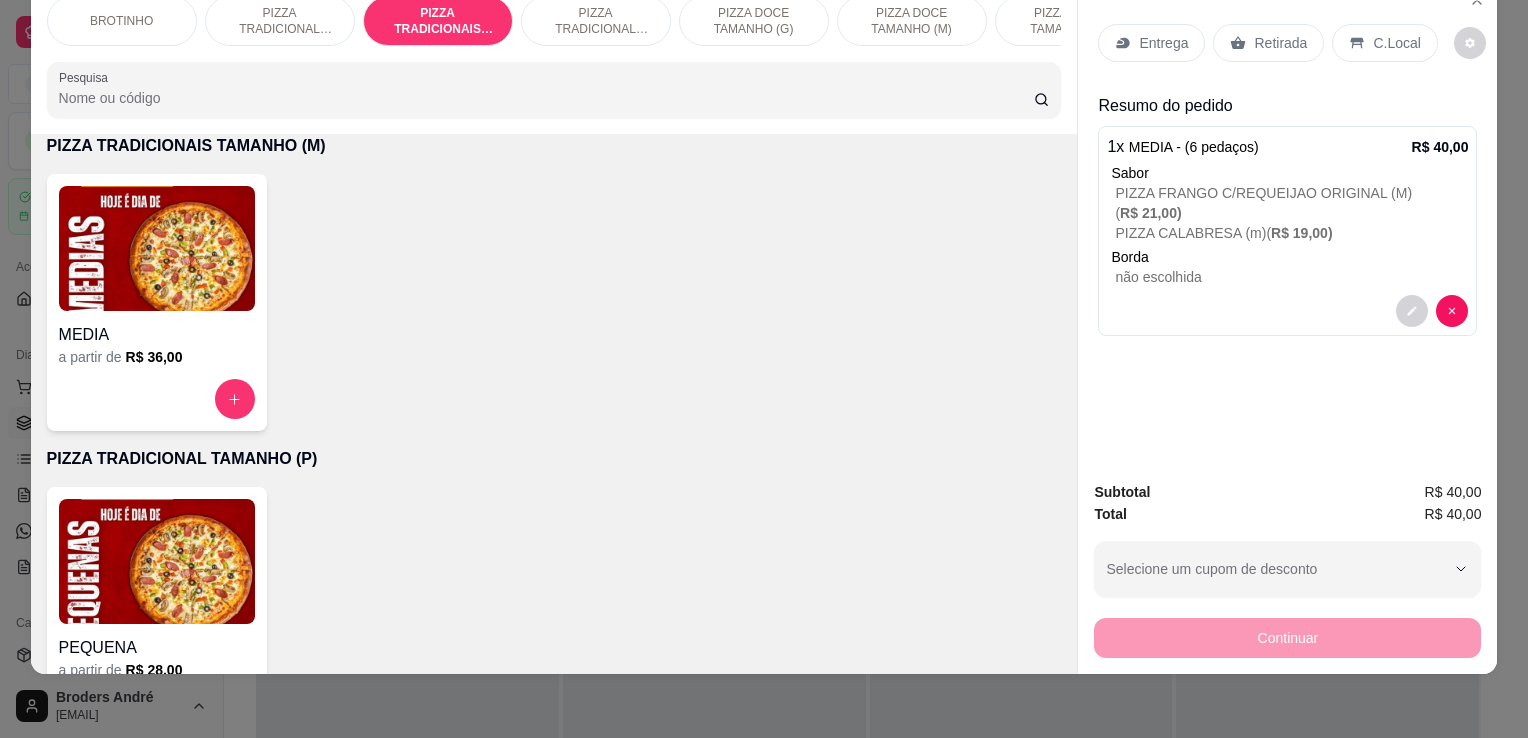 click on "Retirada" at bounding box center [1280, 43] 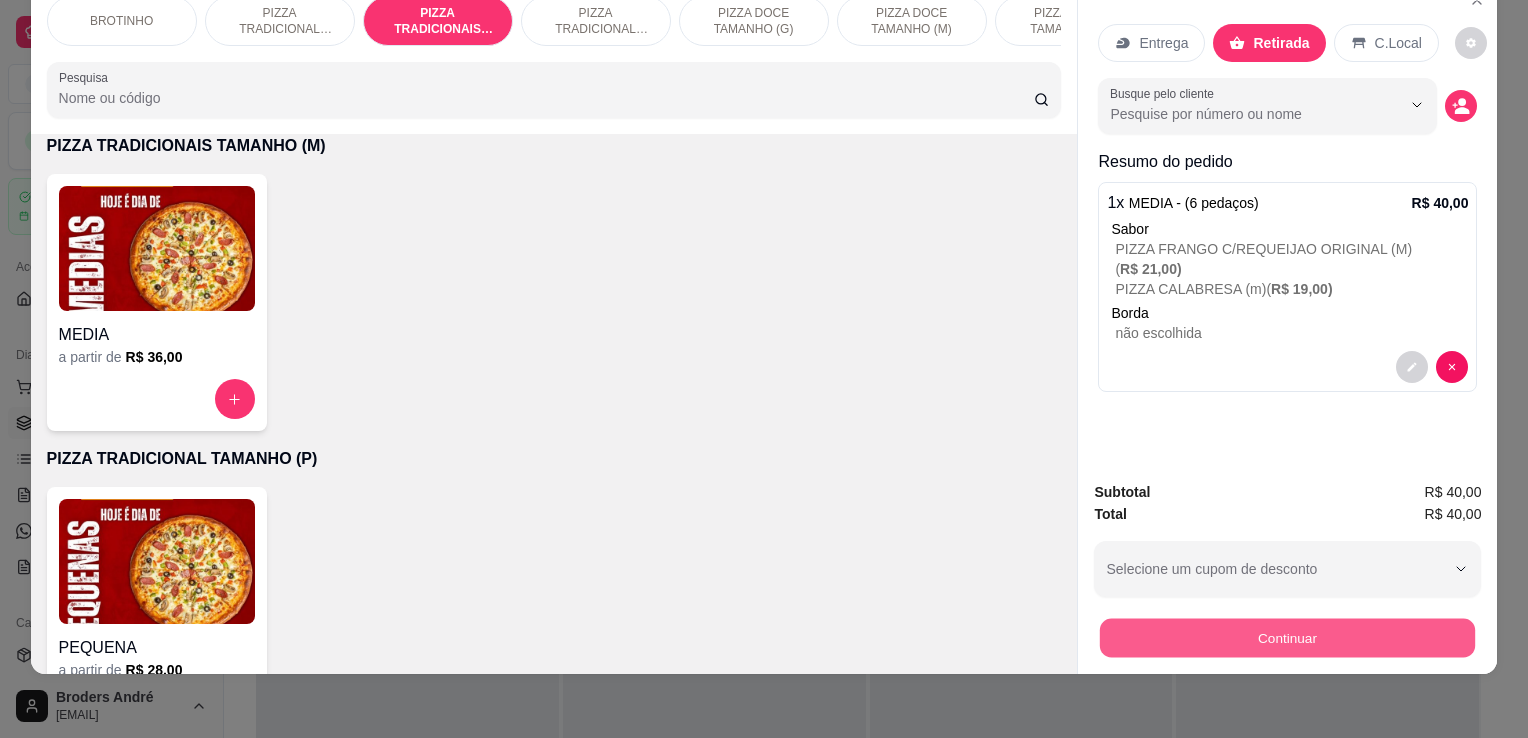 click on "Continuar" at bounding box center [1287, 637] 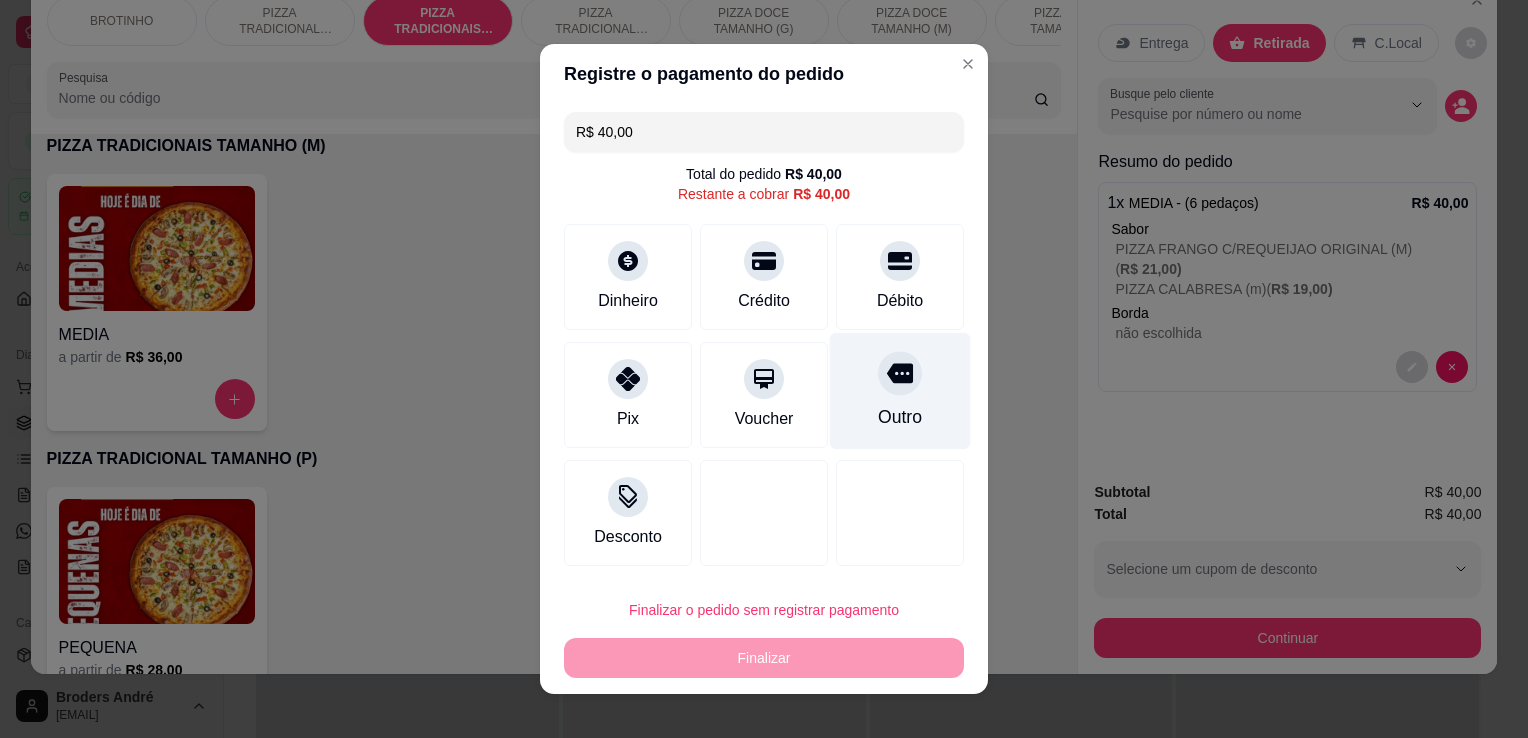 click on "Outro" at bounding box center (900, 391) 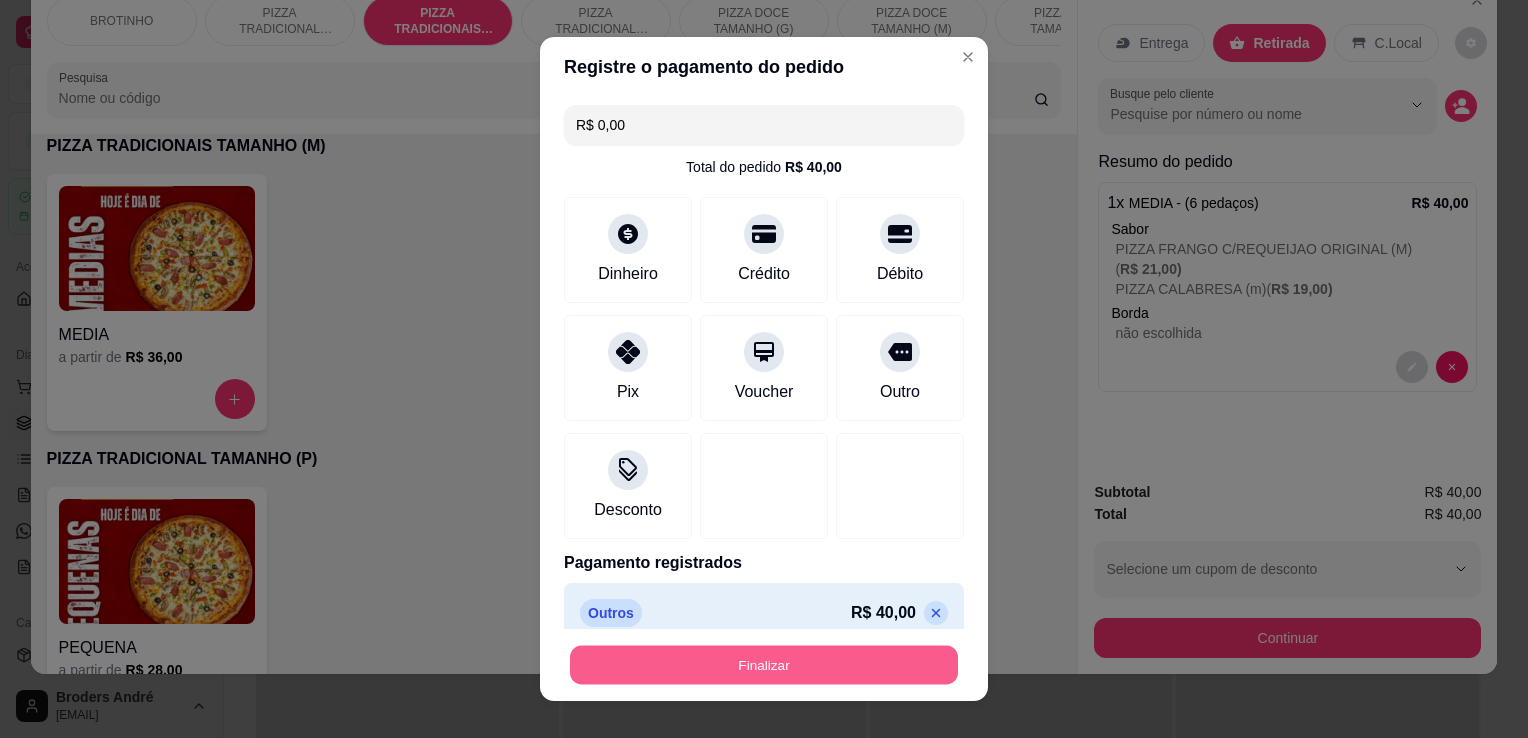 click on "Finalizar" at bounding box center [764, 665] 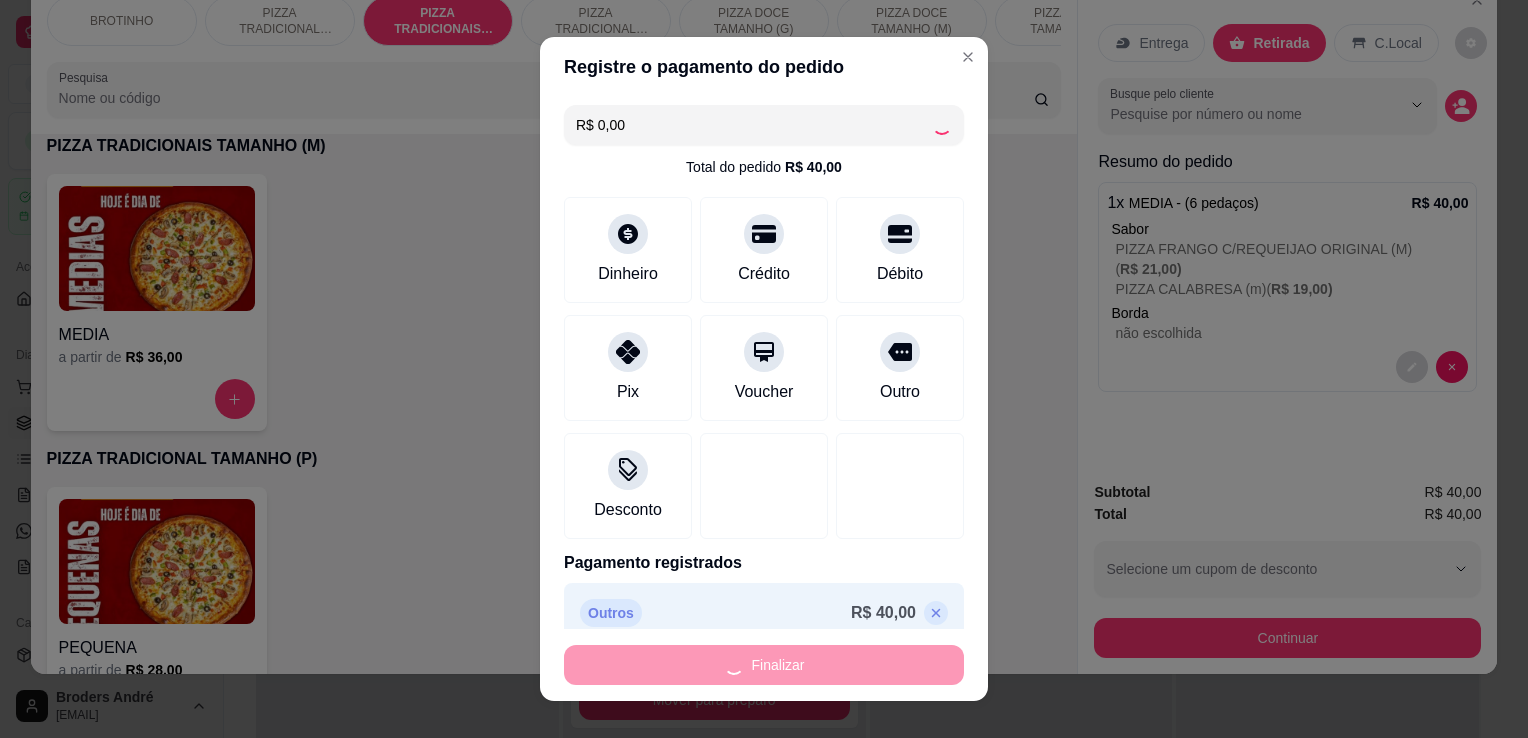 type on "-R$ 40,00" 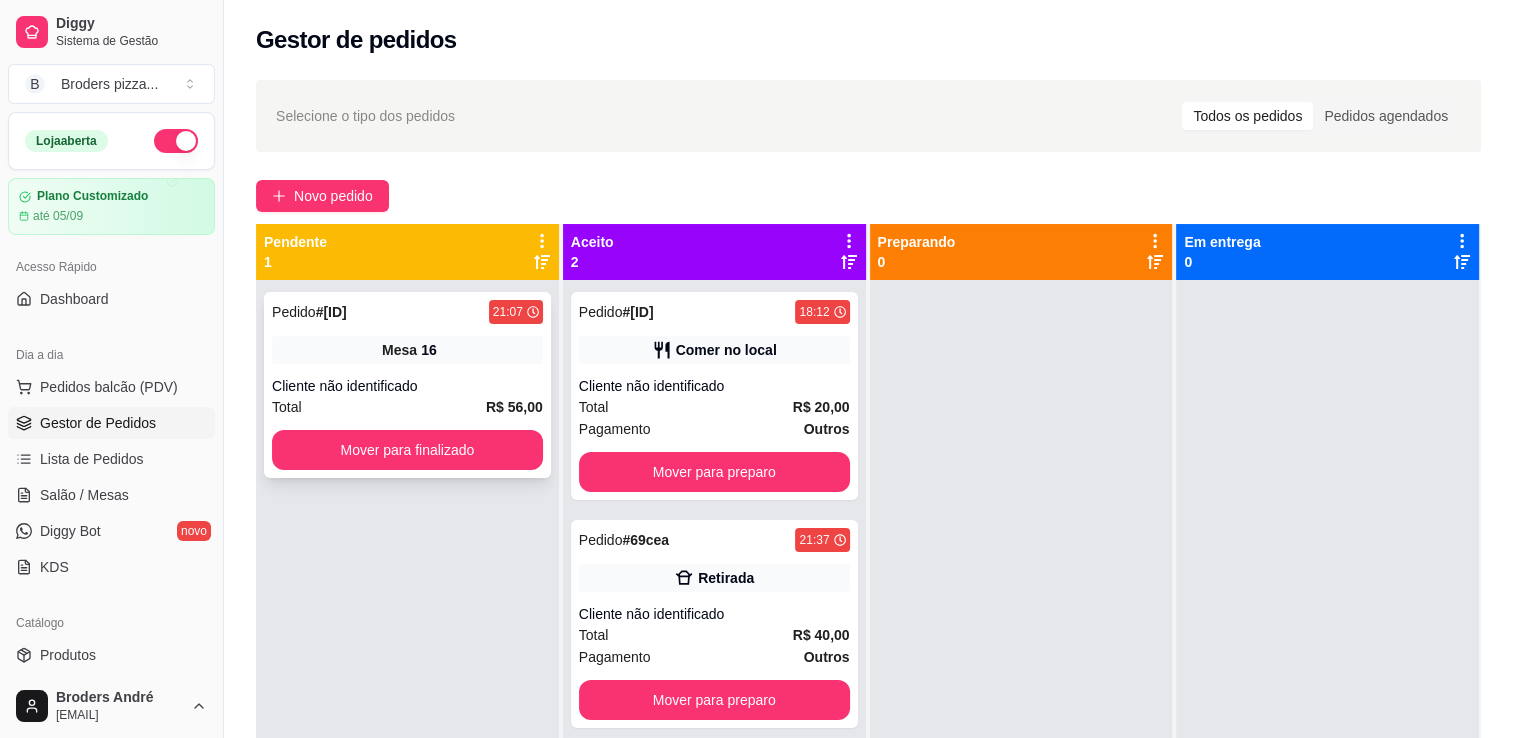 click on "Cliente não identificado" at bounding box center [407, 386] 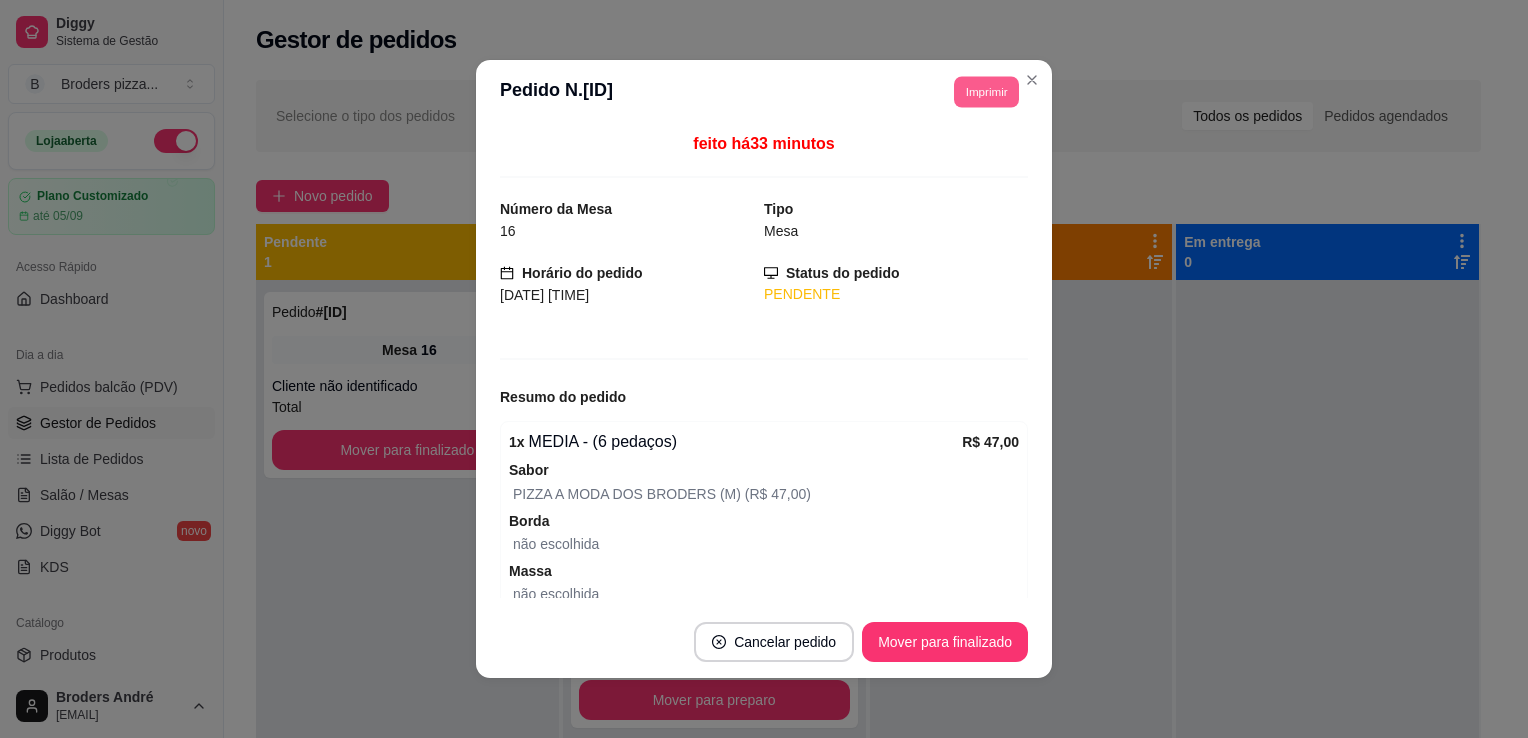 click on "Imprimir" at bounding box center [986, 91] 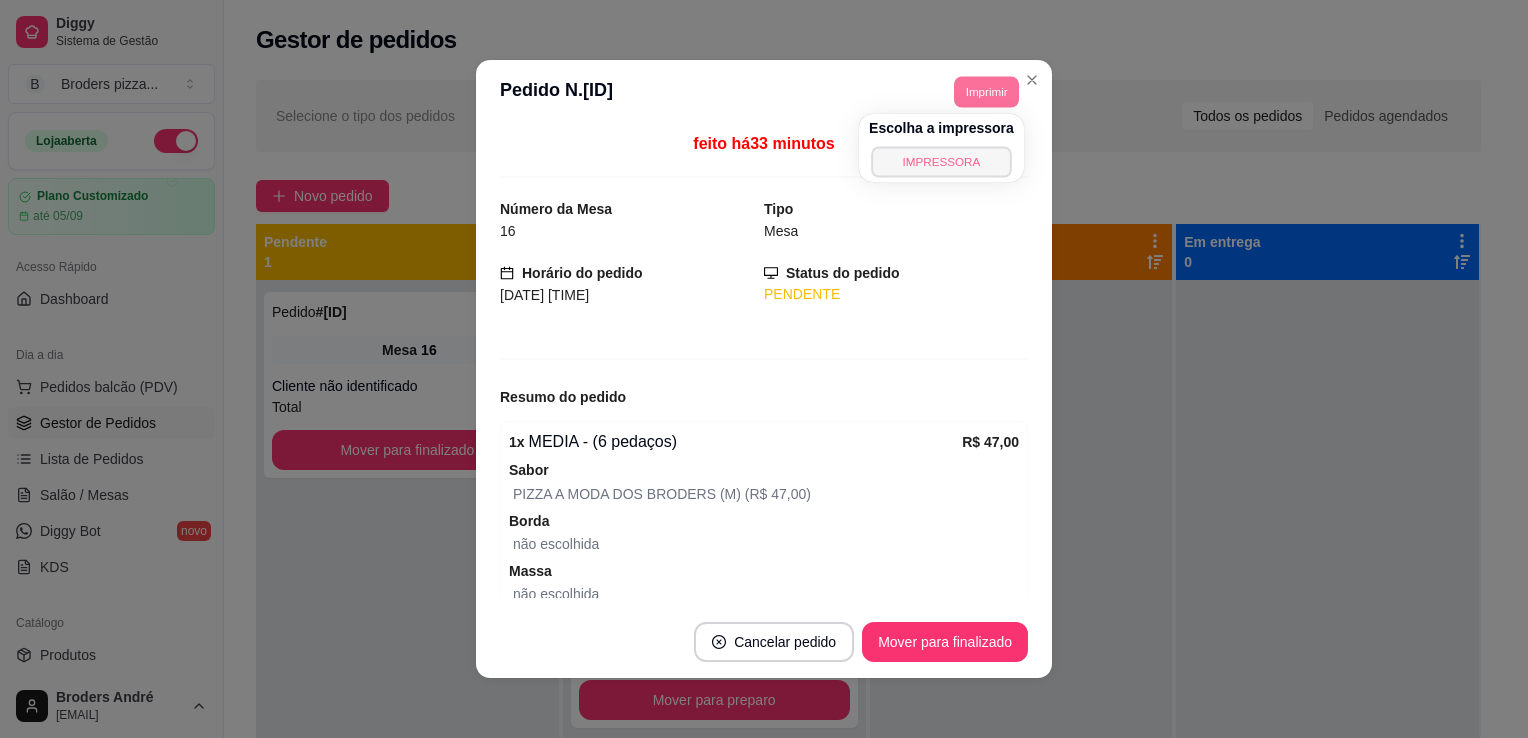click on "IMPRESSORA" at bounding box center (941, 161) 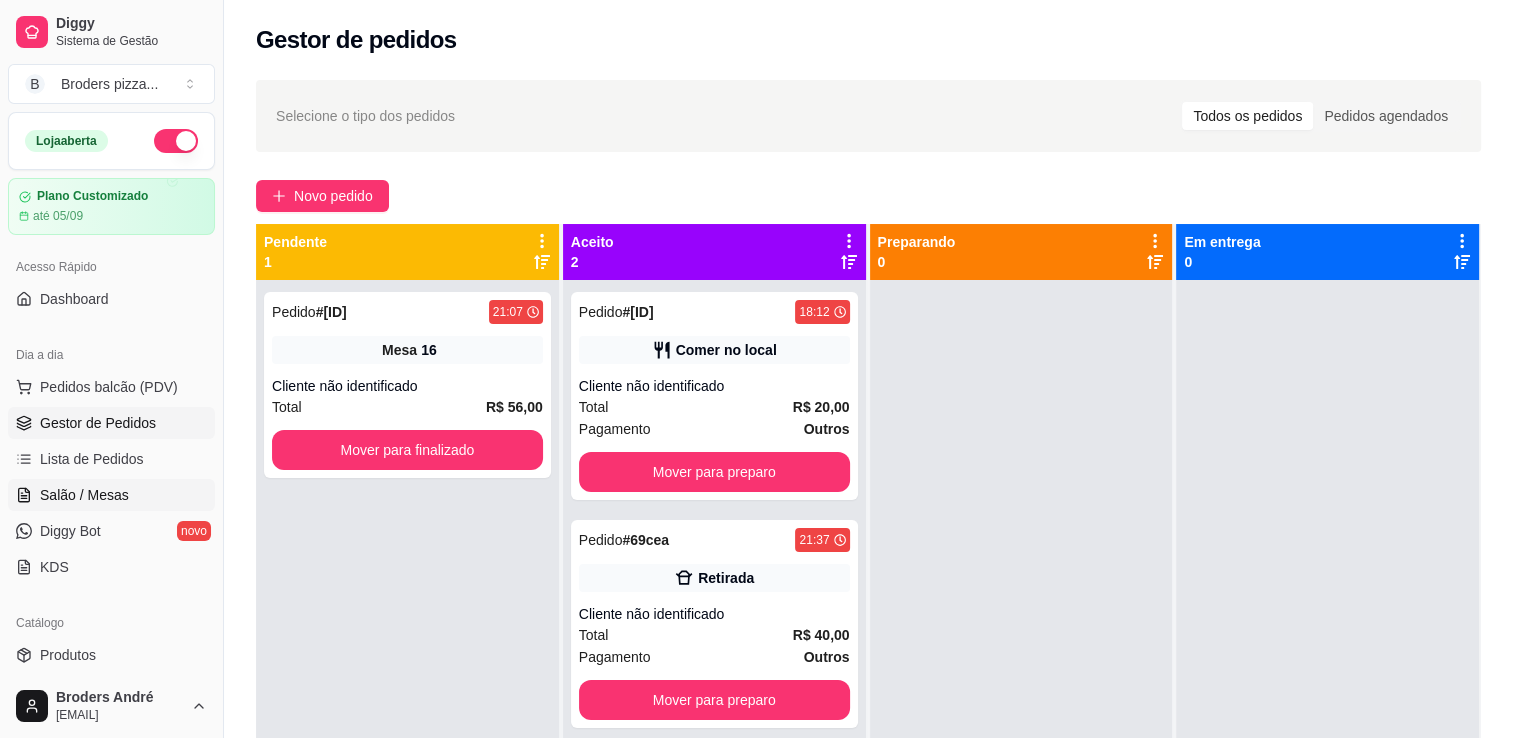 click on "Salão / Mesas" at bounding box center (84, 495) 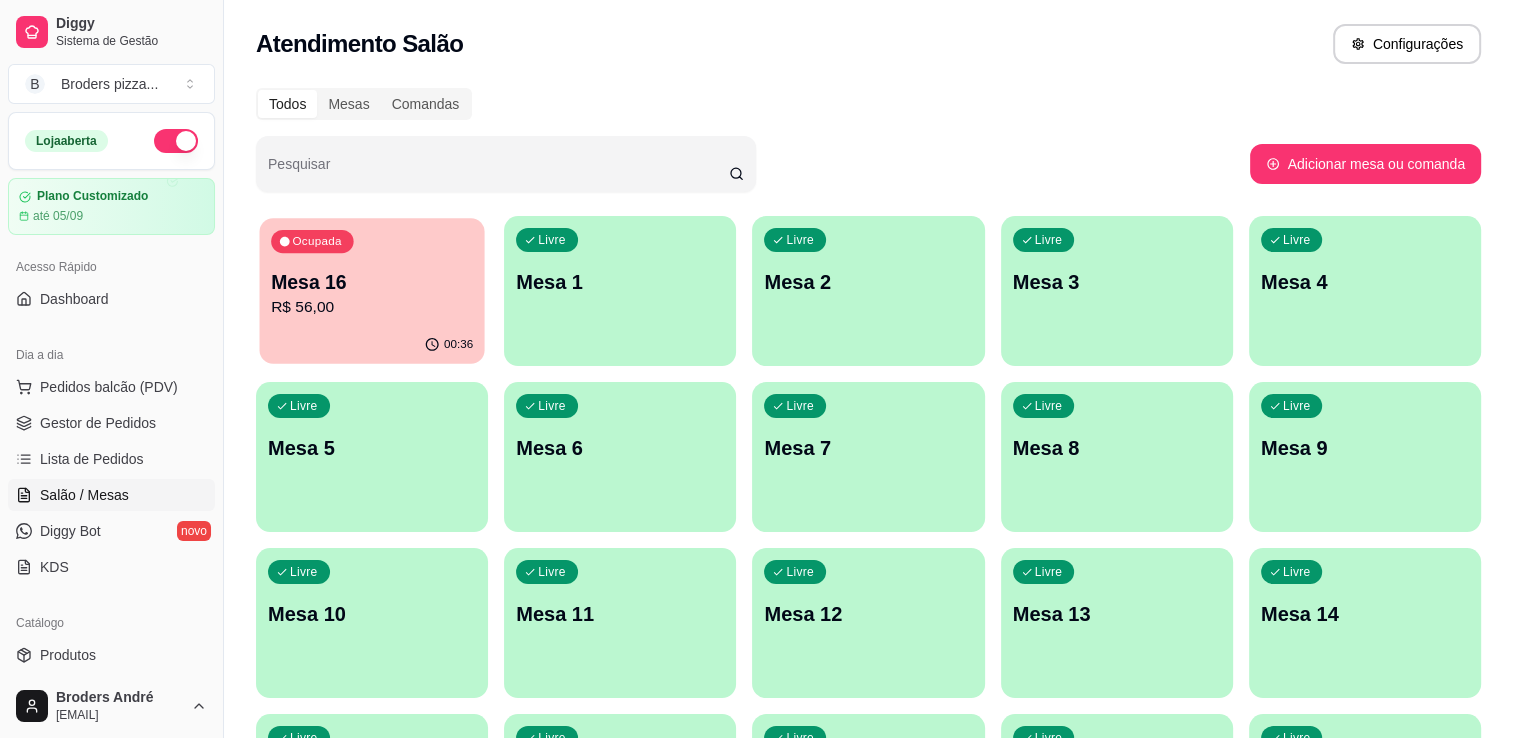 click on "00:36" at bounding box center [371, 345] 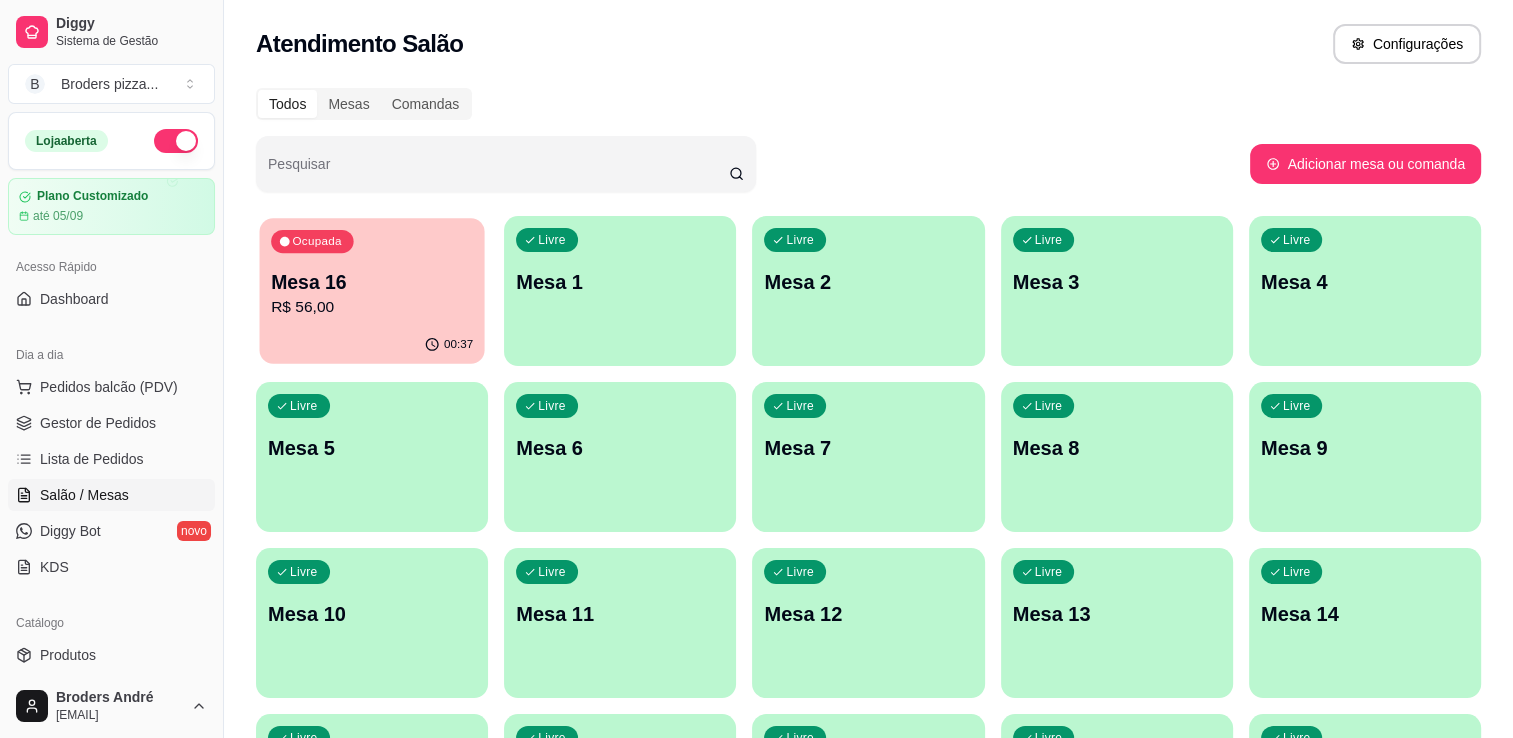 click on "Ocupada Mesa [NUMBER] R$ 56,00" at bounding box center (371, 272) 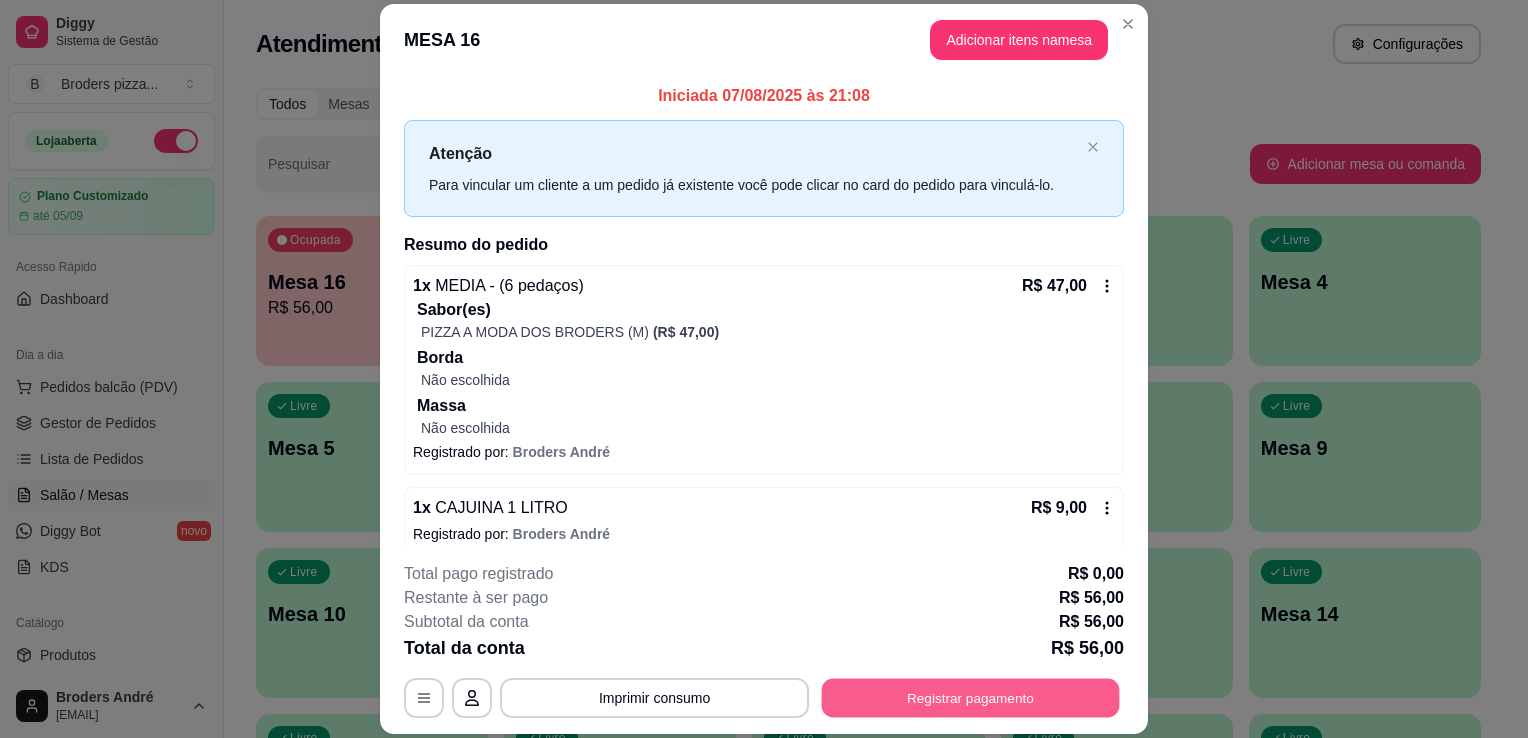 click on "Registrar pagamento" at bounding box center [971, 698] 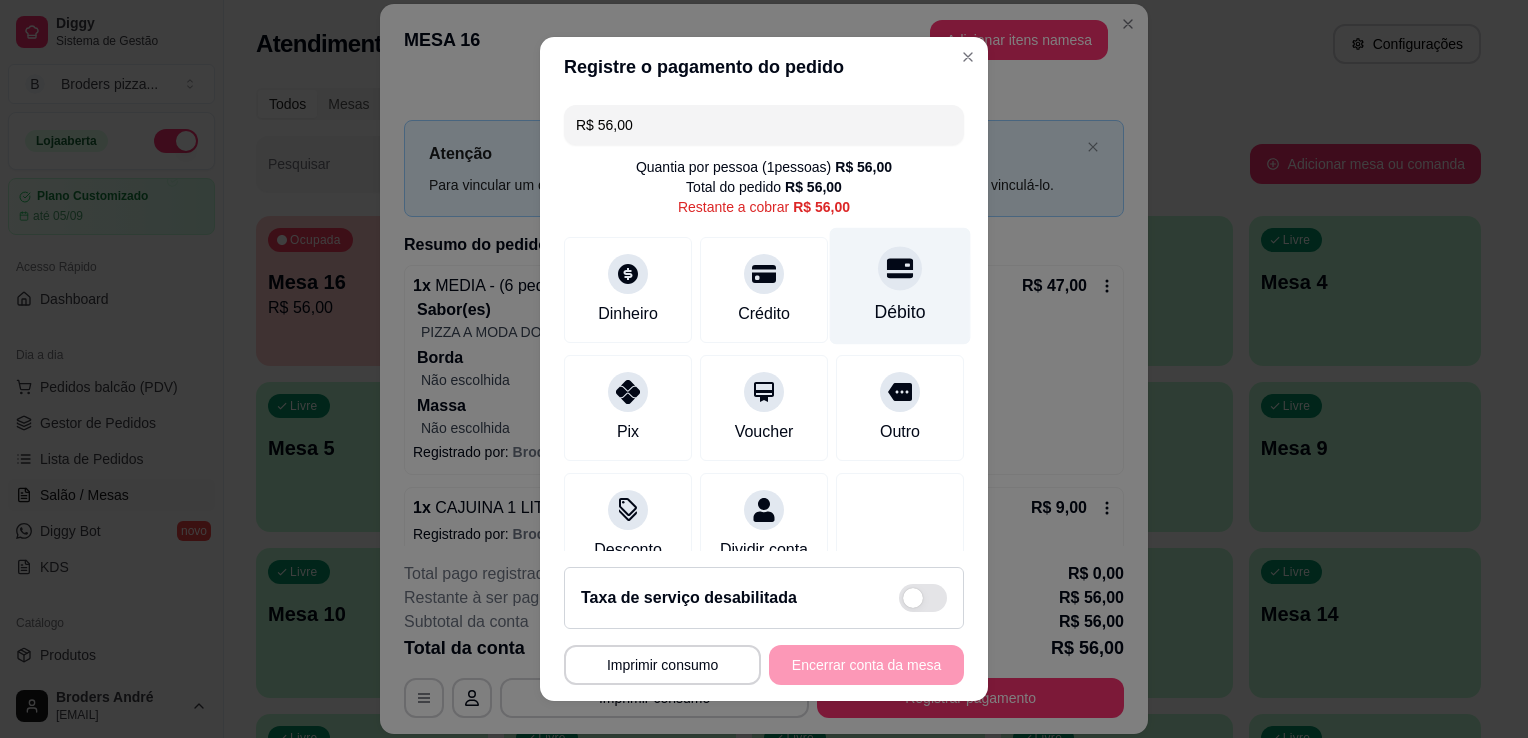 click on "Débito" at bounding box center [900, 312] 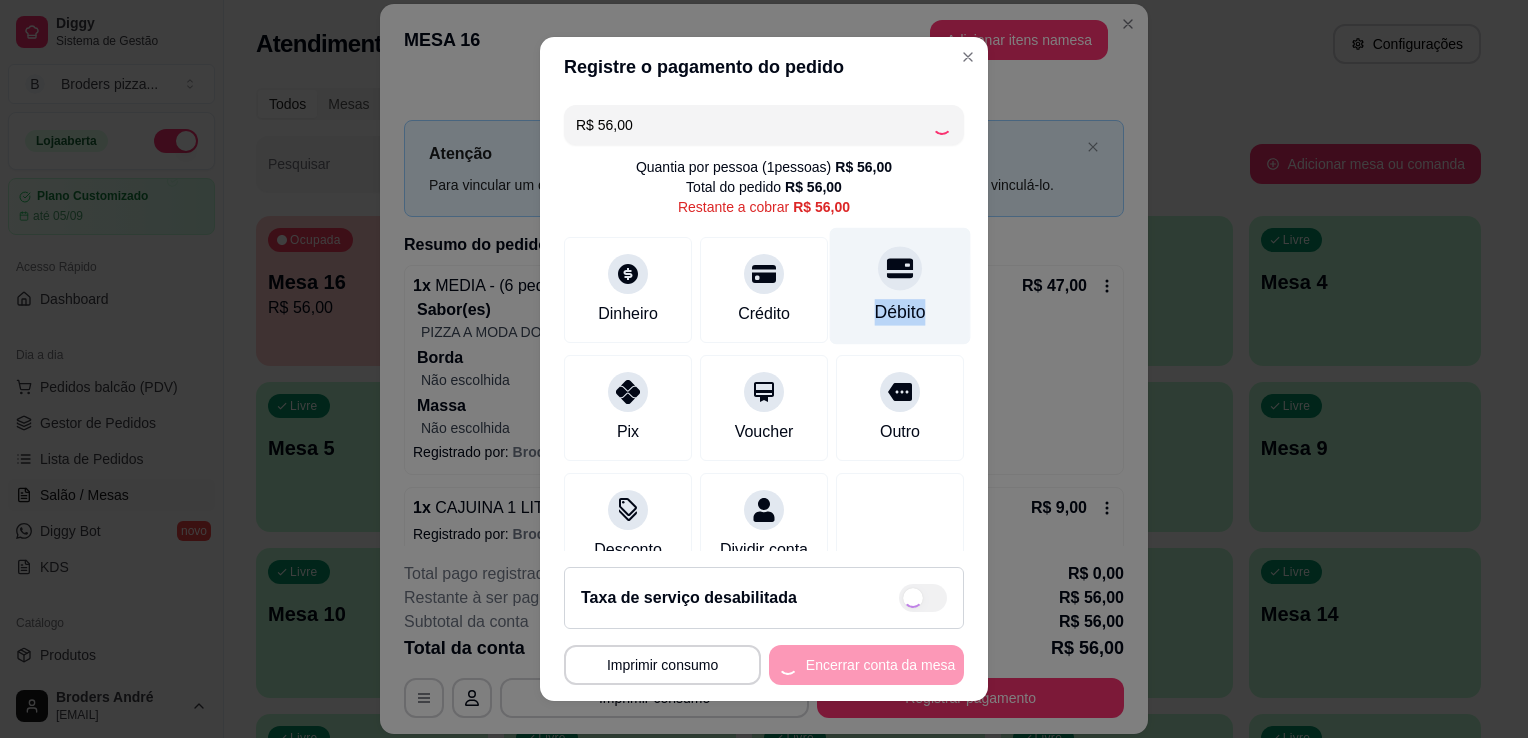 click on "Débito" at bounding box center [900, 312] 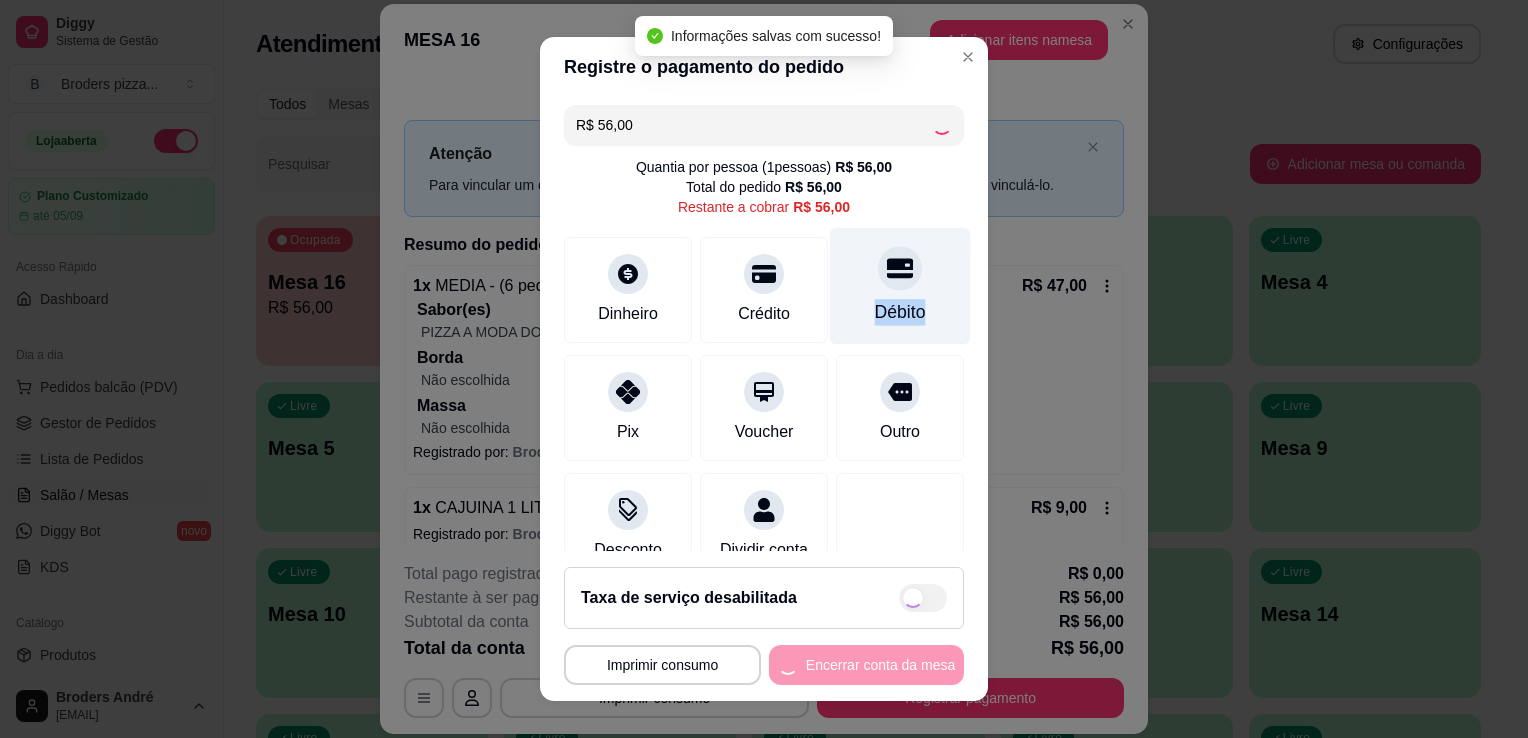 type on "R$ 0,00" 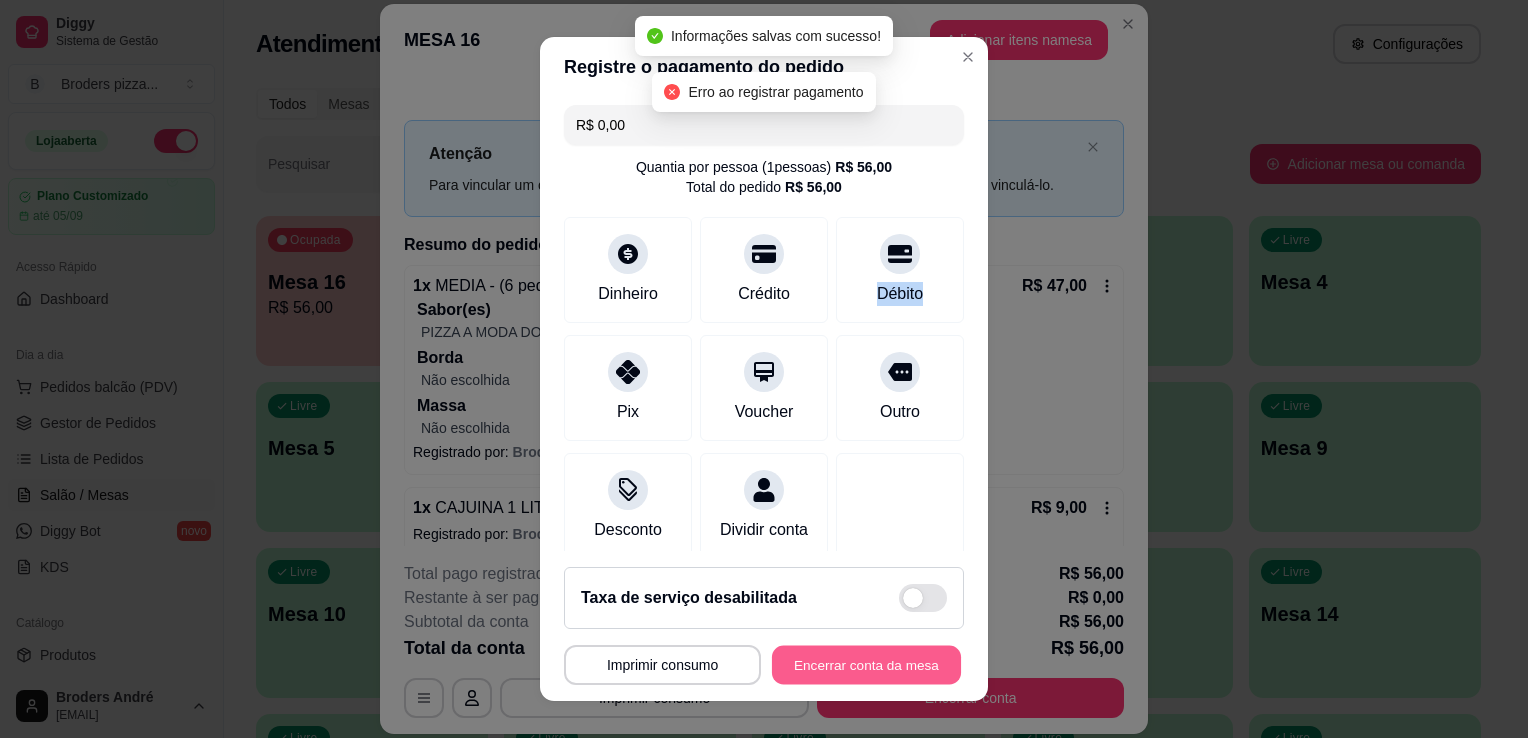 click on "Encerrar conta da mesa" at bounding box center [866, 665] 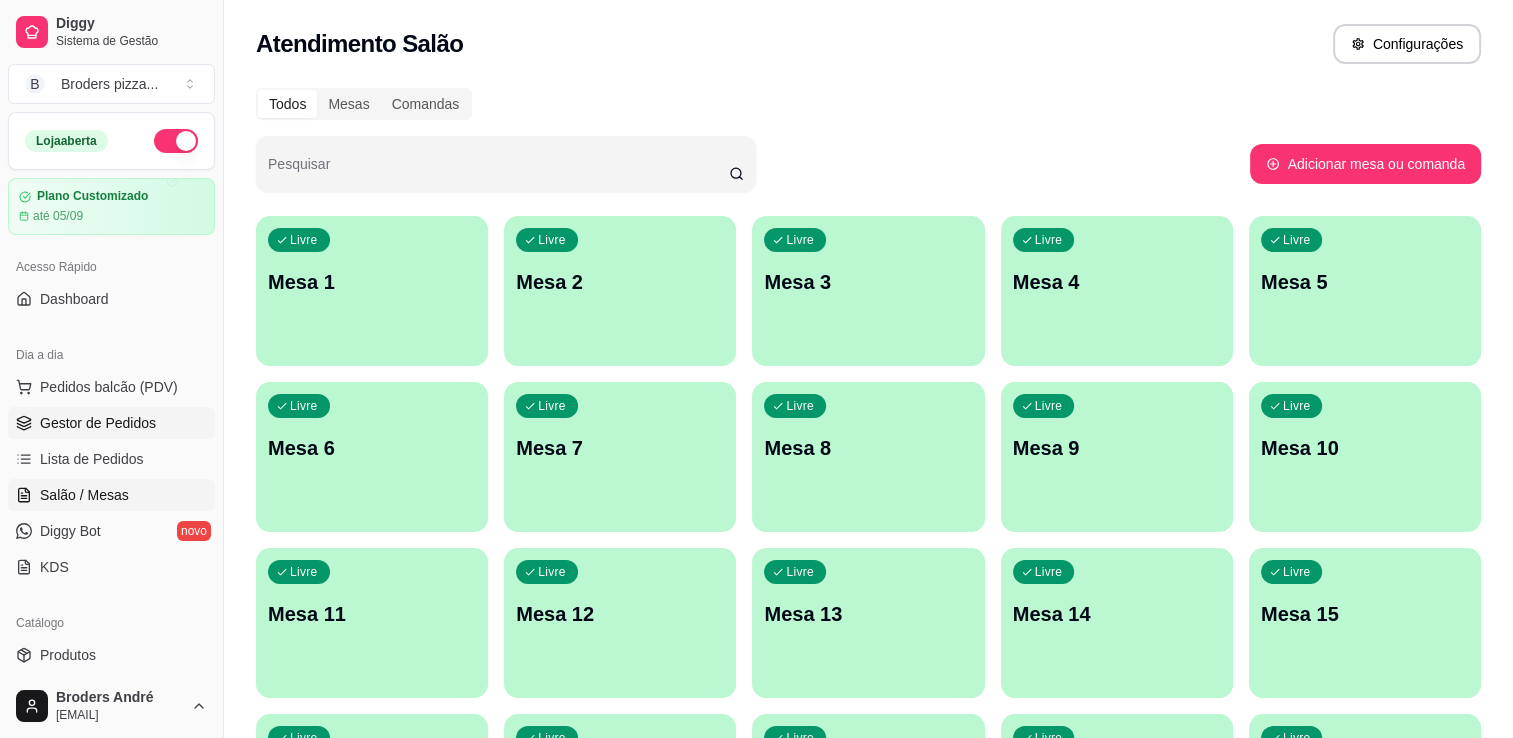click on "Gestor de Pedidos" at bounding box center [98, 423] 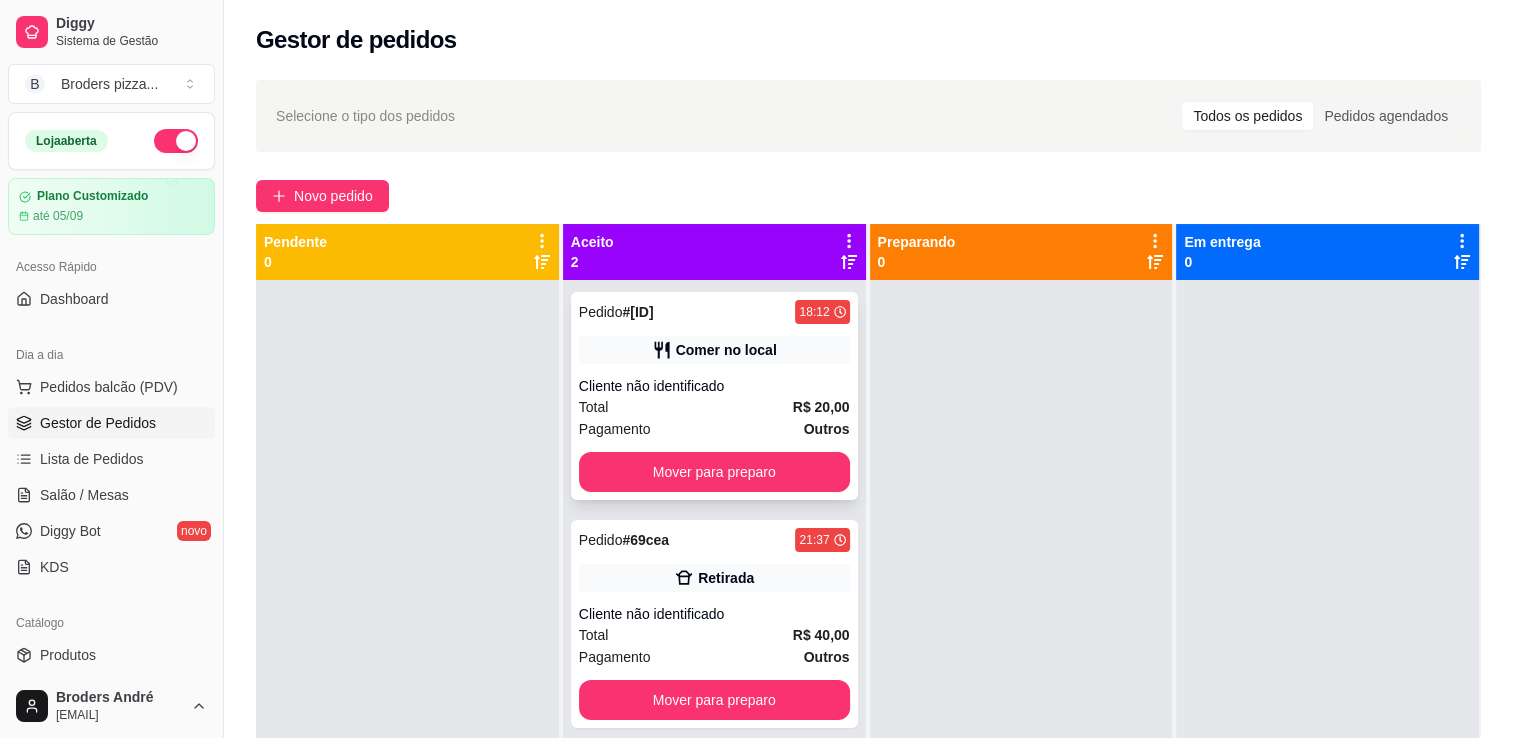 click on "Cliente não identificado" at bounding box center [714, 386] 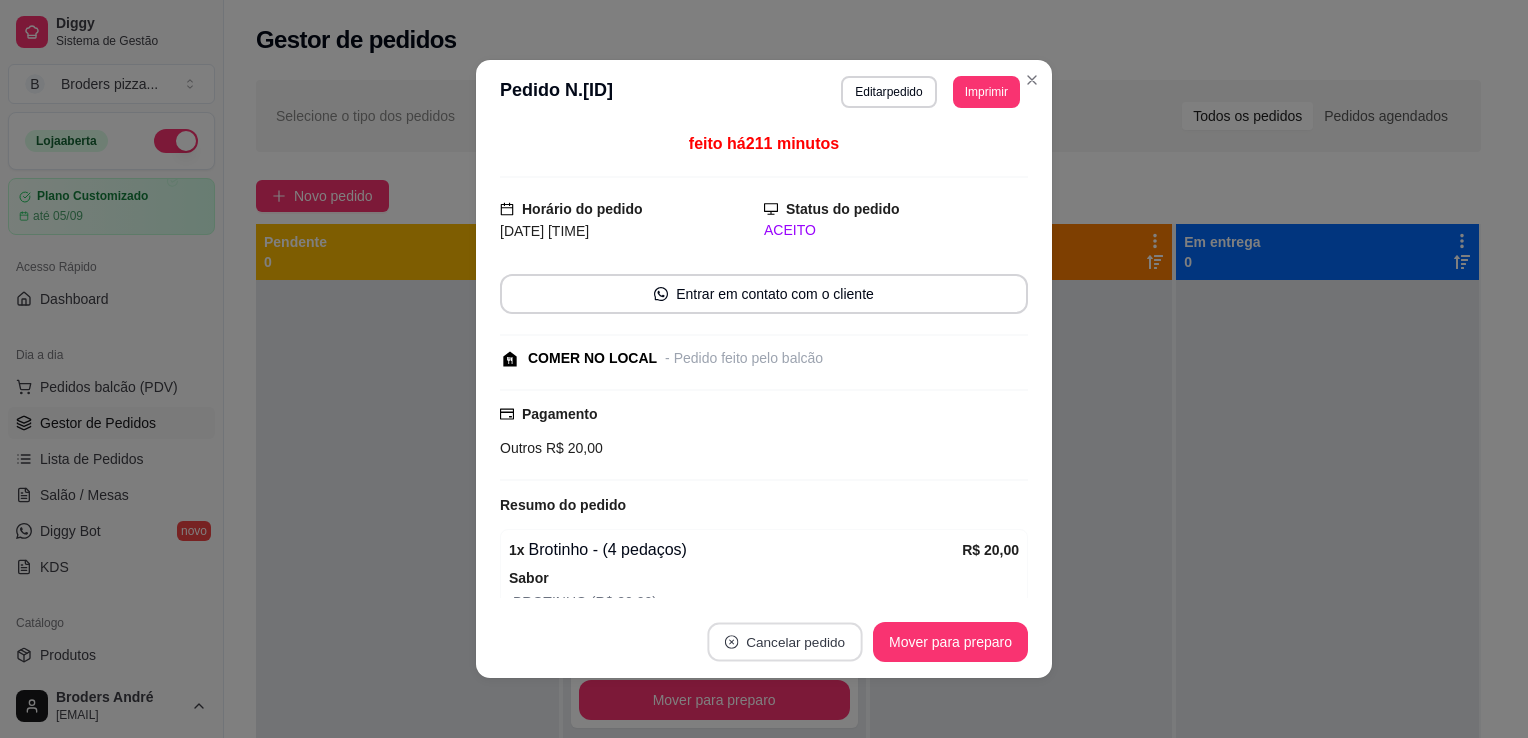 click on "Cancelar pedido" at bounding box center [784, 642] 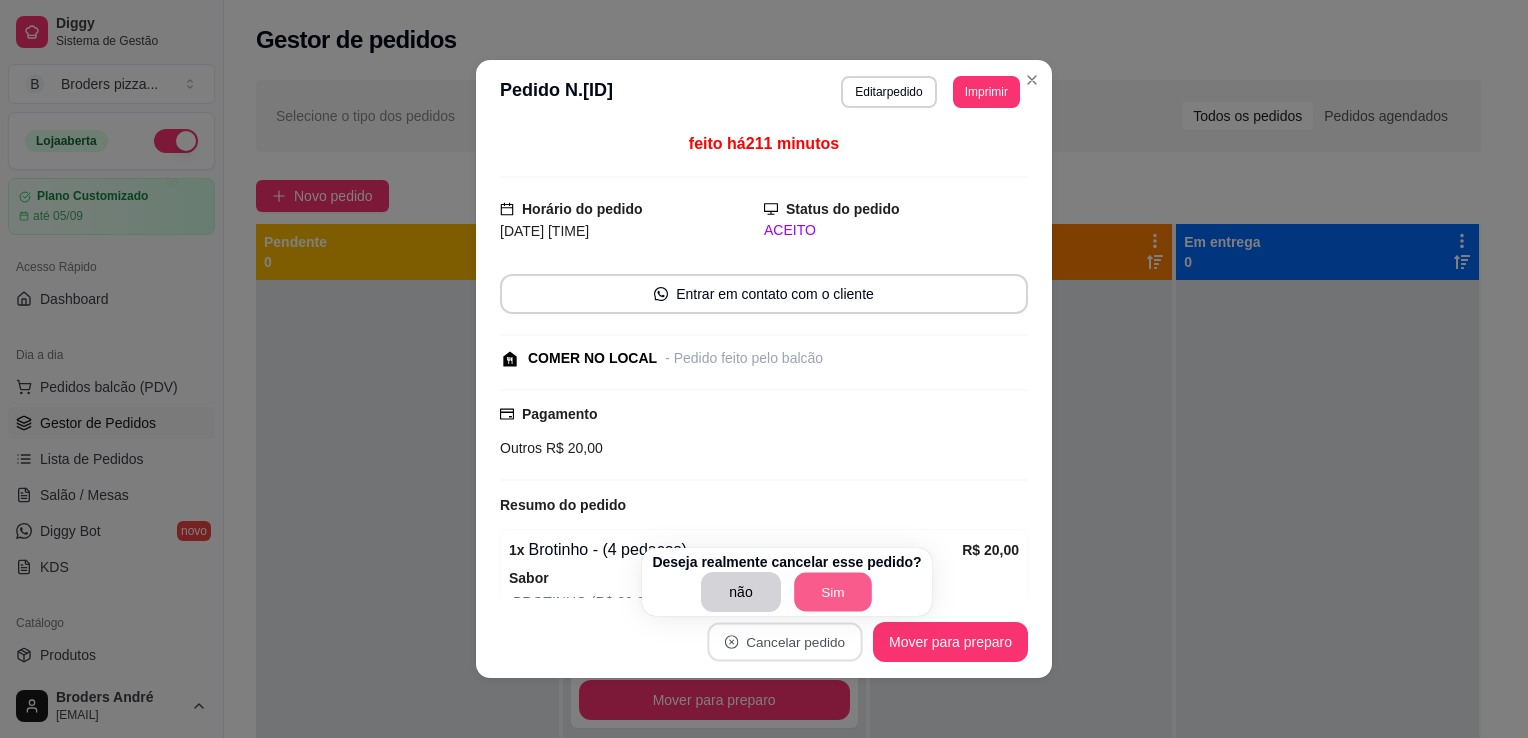 click on "Sim" at bounding box center (833, 592) 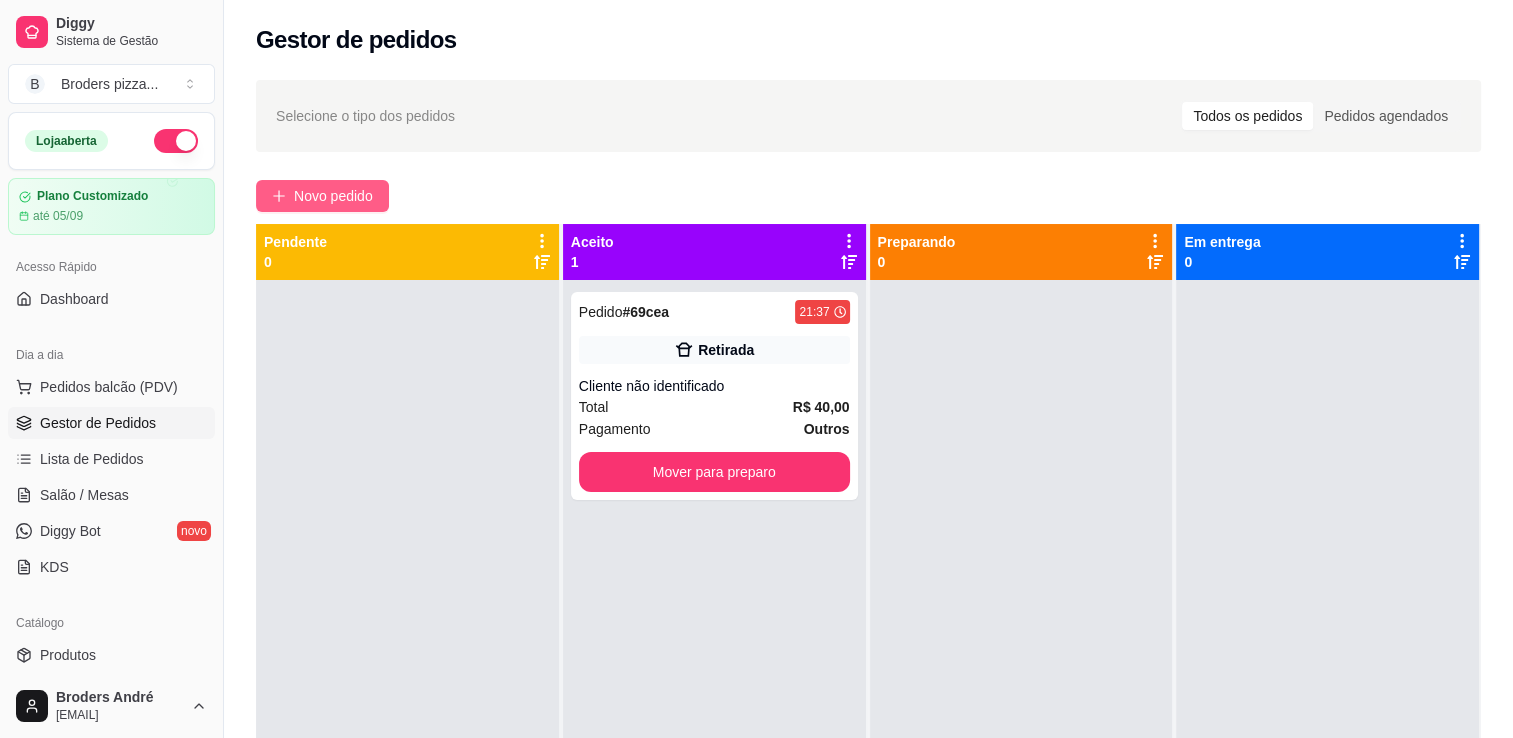 click on "Novo pedido" at bounding box center [333, 196] 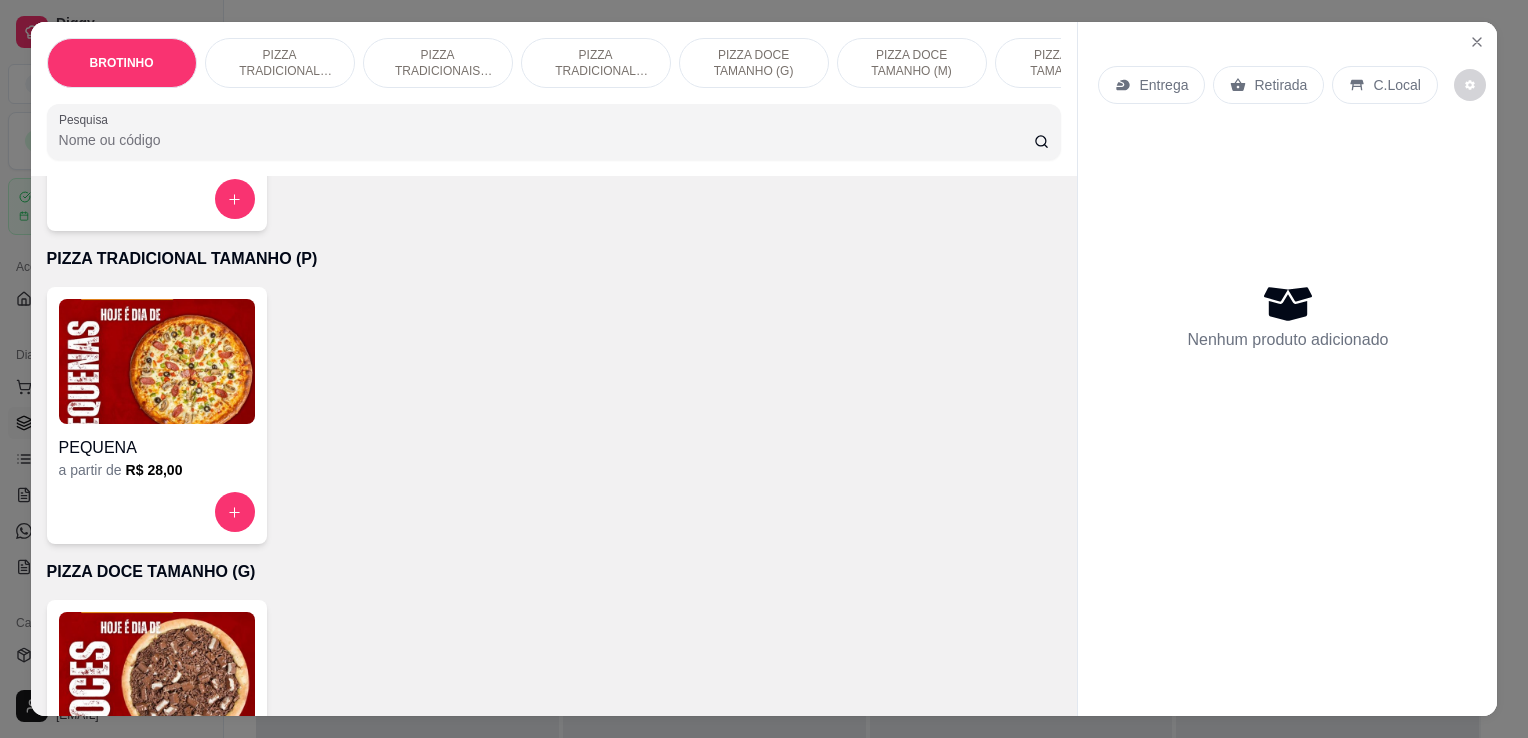 scroll, scrollTop: 970, scrollLeft: 0, axis: vertical 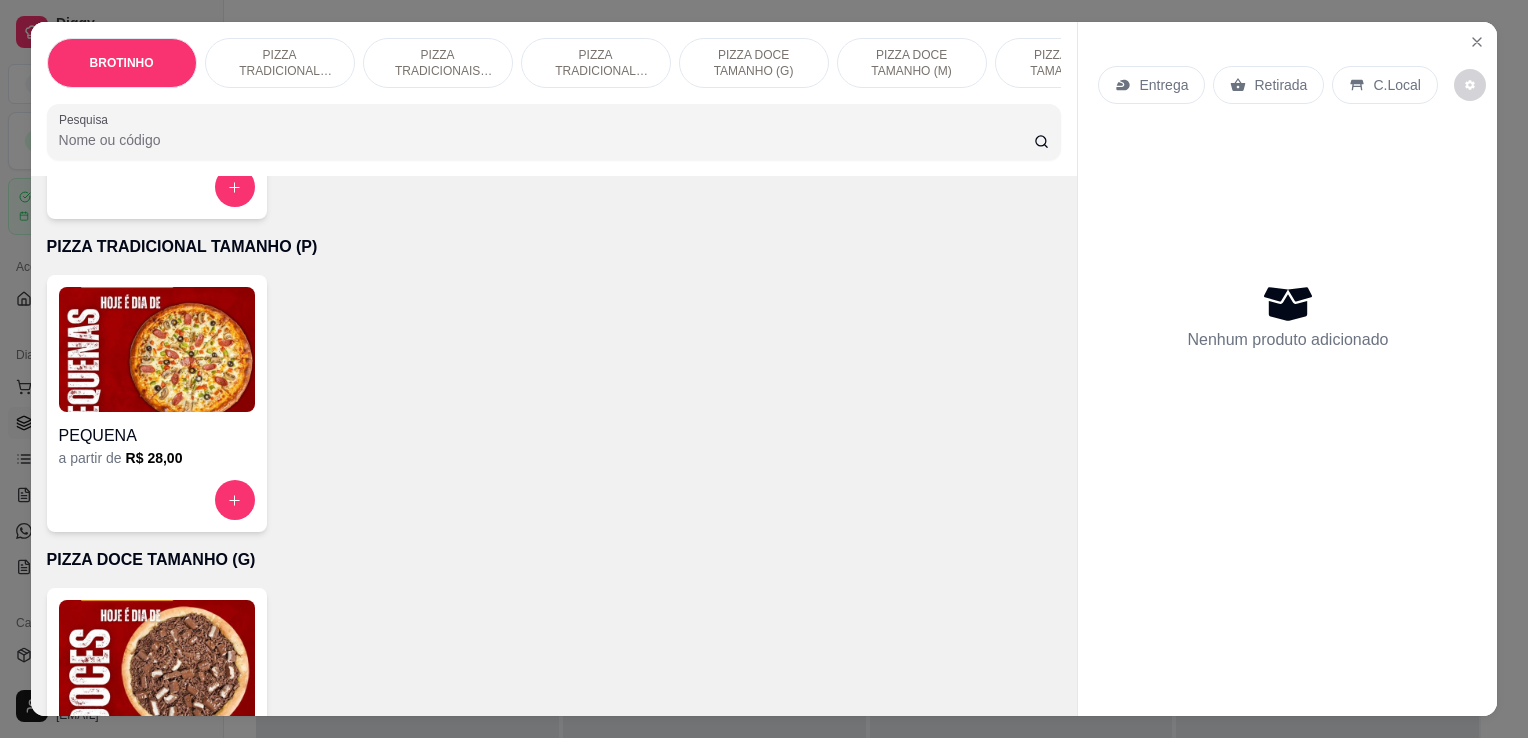 click at bounding box center [157, 349] 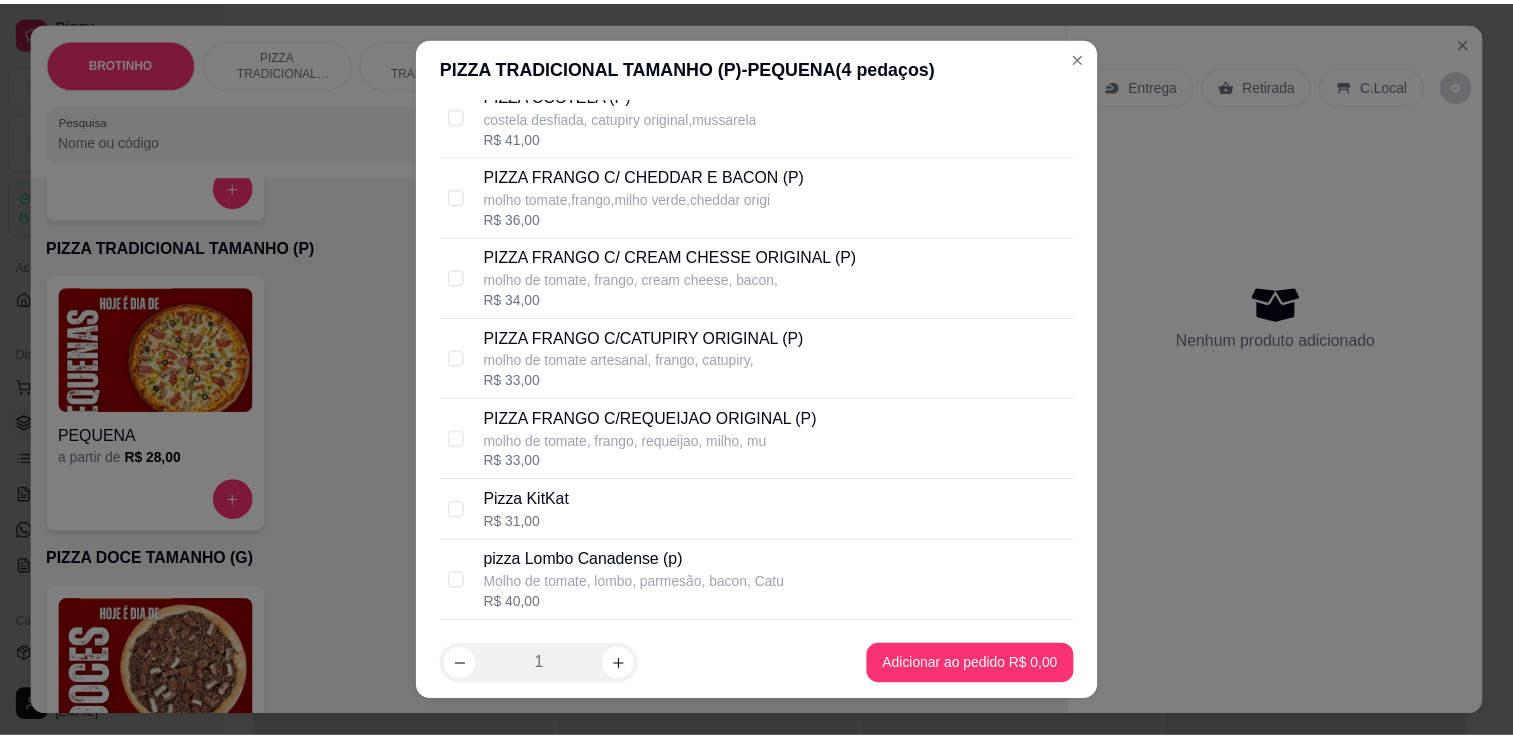 scroll, scrollTop: 1522, scrollLeft: 0, axis: vertical 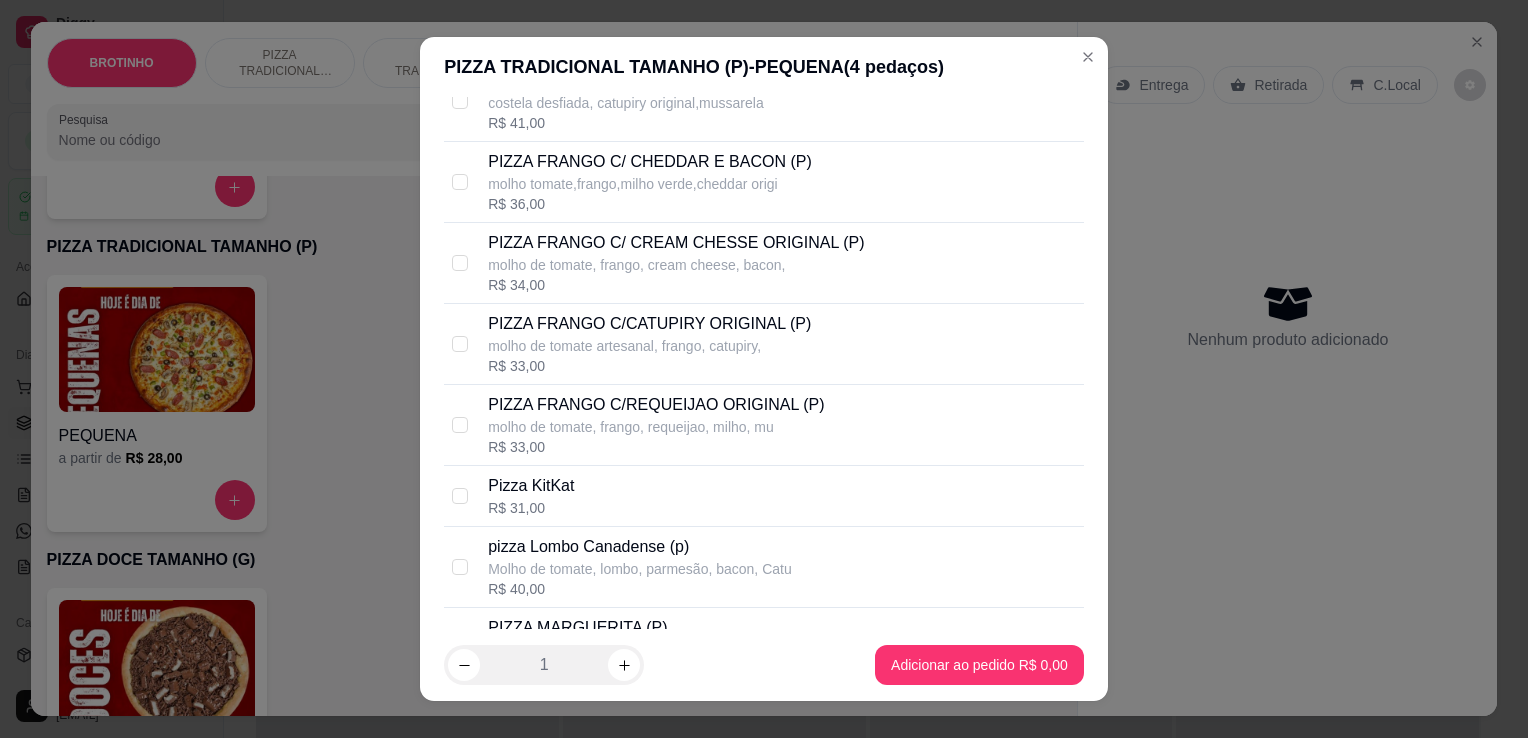 click on "PIZZA FRANGO C/REQUEIJAO ORIGINAL (P) molho de tomate, frango, requeijao, milho, mu R$ 33,00" at bounding box center [782, 425] 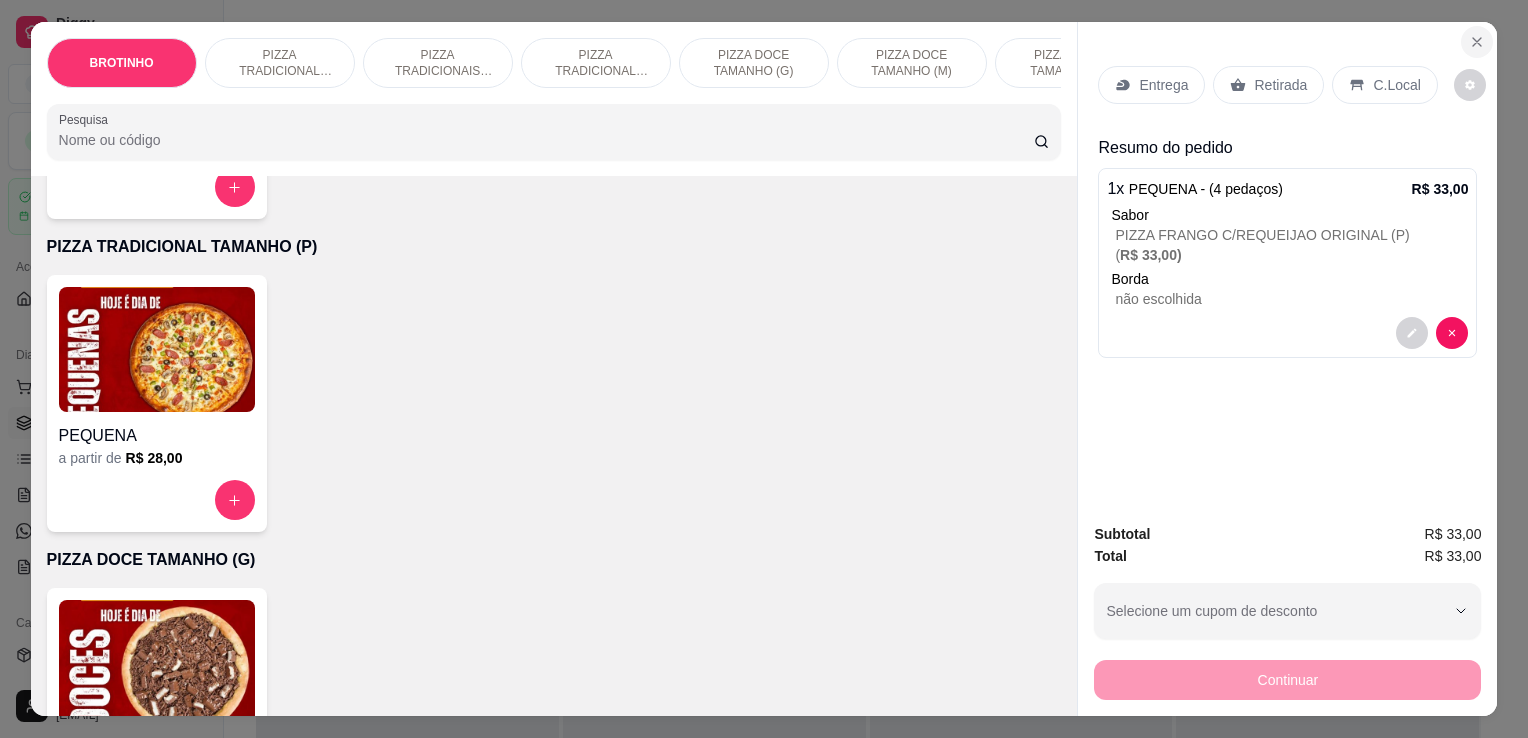 click 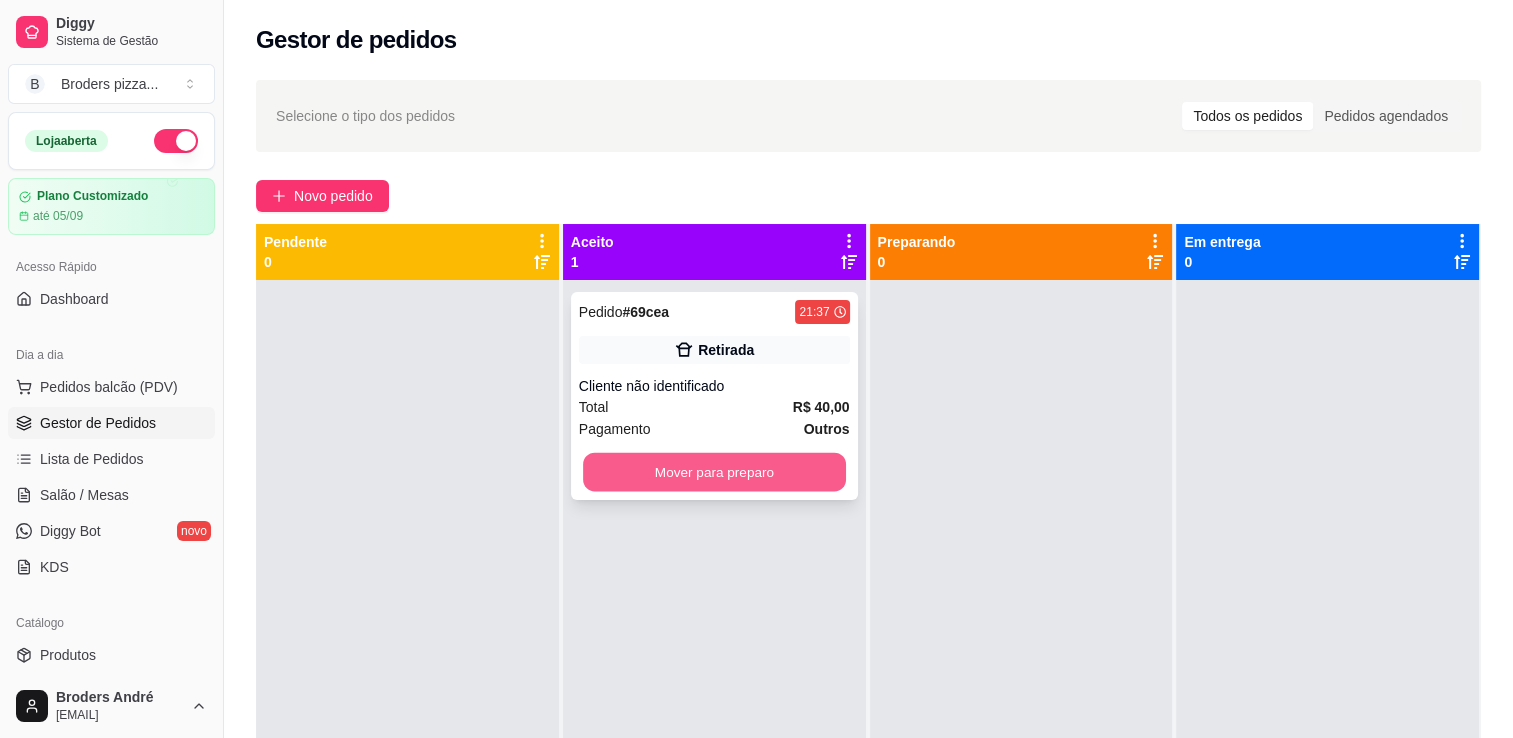 click on "Mover para preparo" at bounding box center [714, 472] 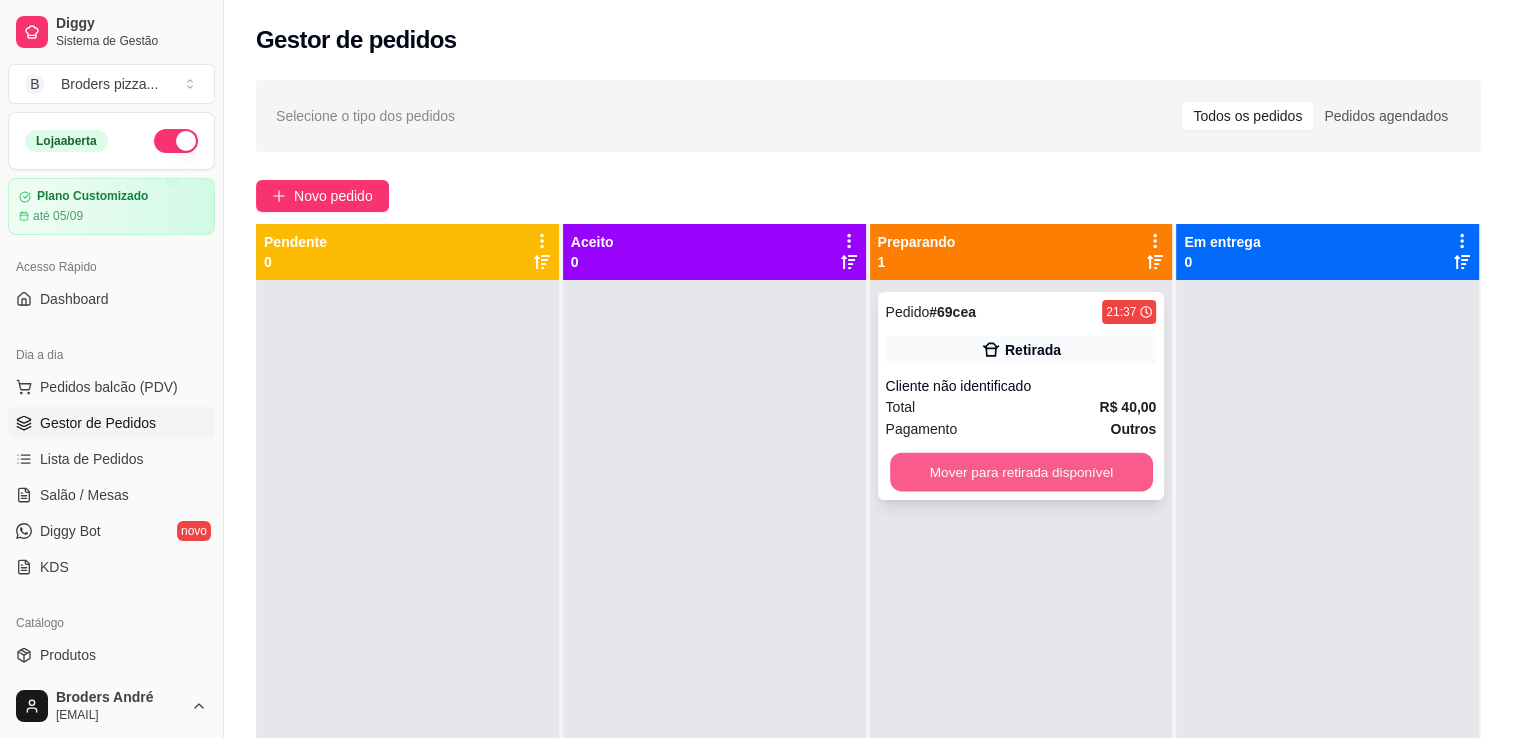 click on "Mover para retirada disponível" at bounding box center [1021, 472] 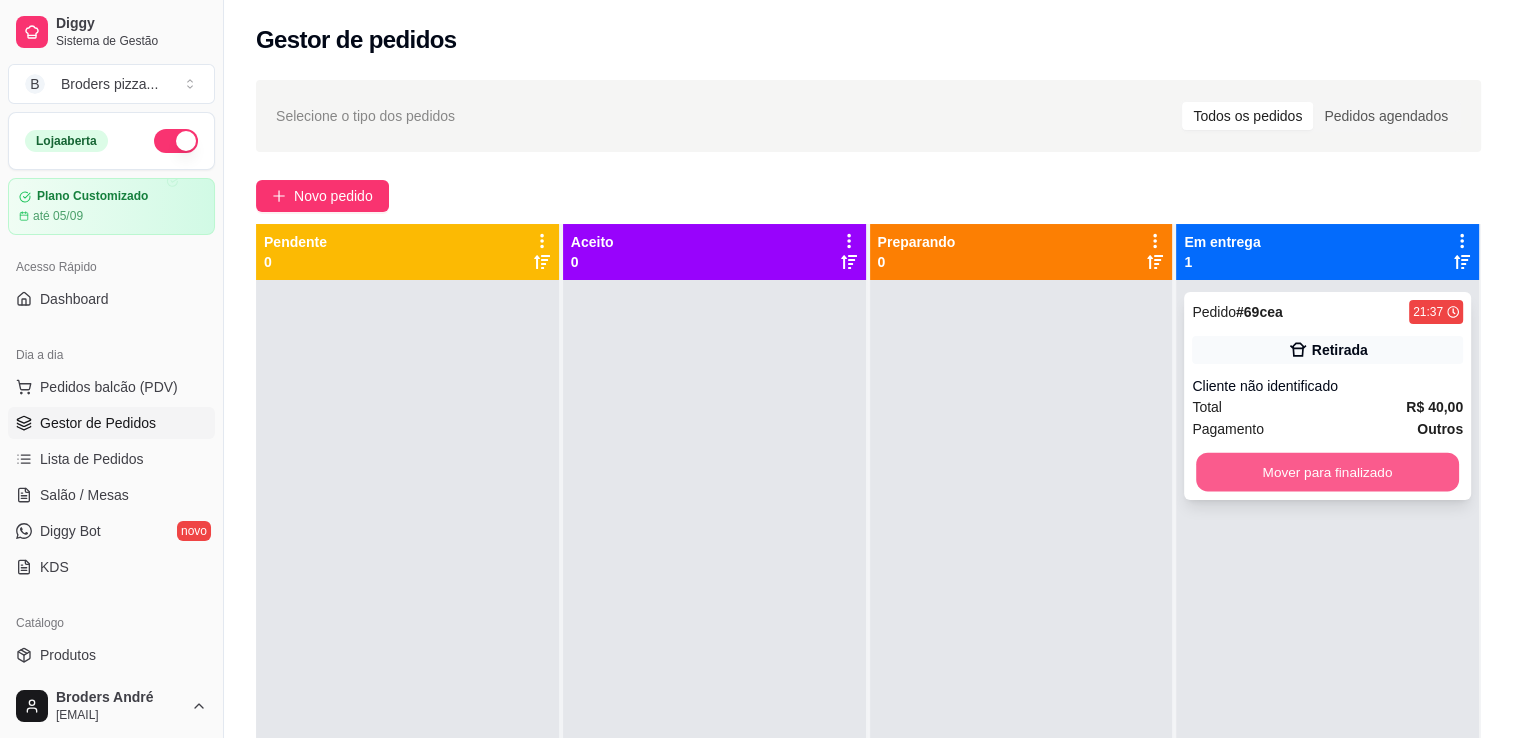 click on "Mover para finalizado" at bounding box center [1327, 472] 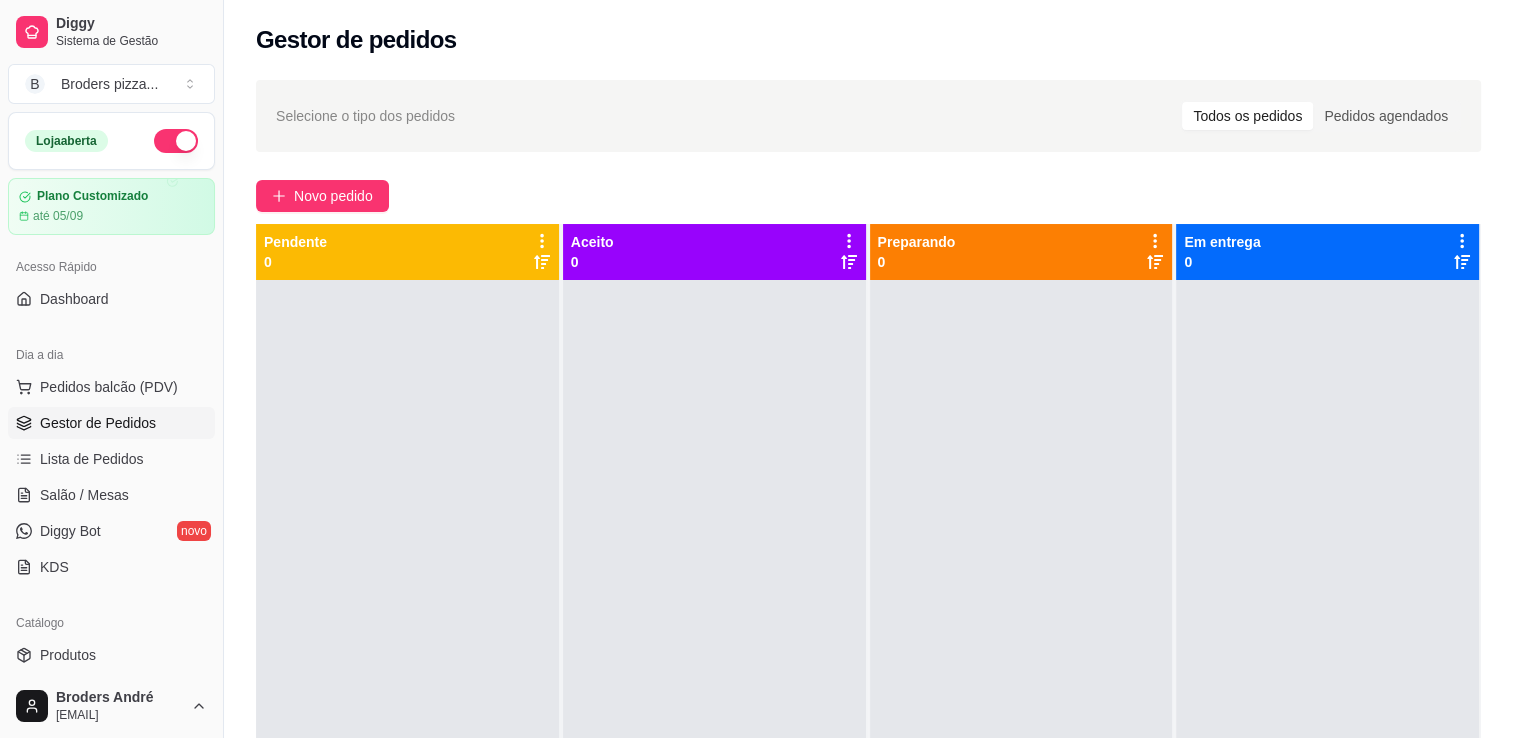 click at bounding box center [176, 141] 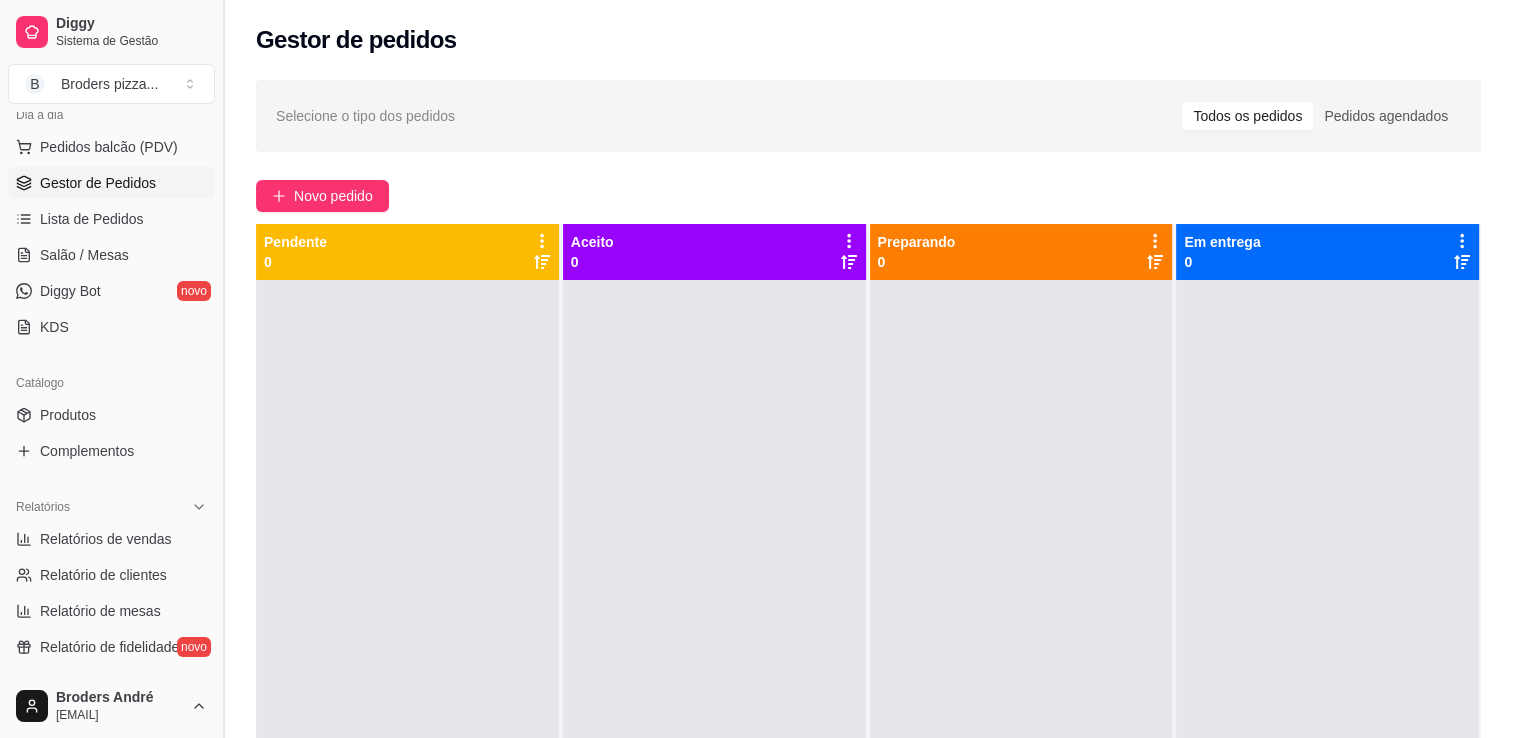 click at bounding box center (223, 369) 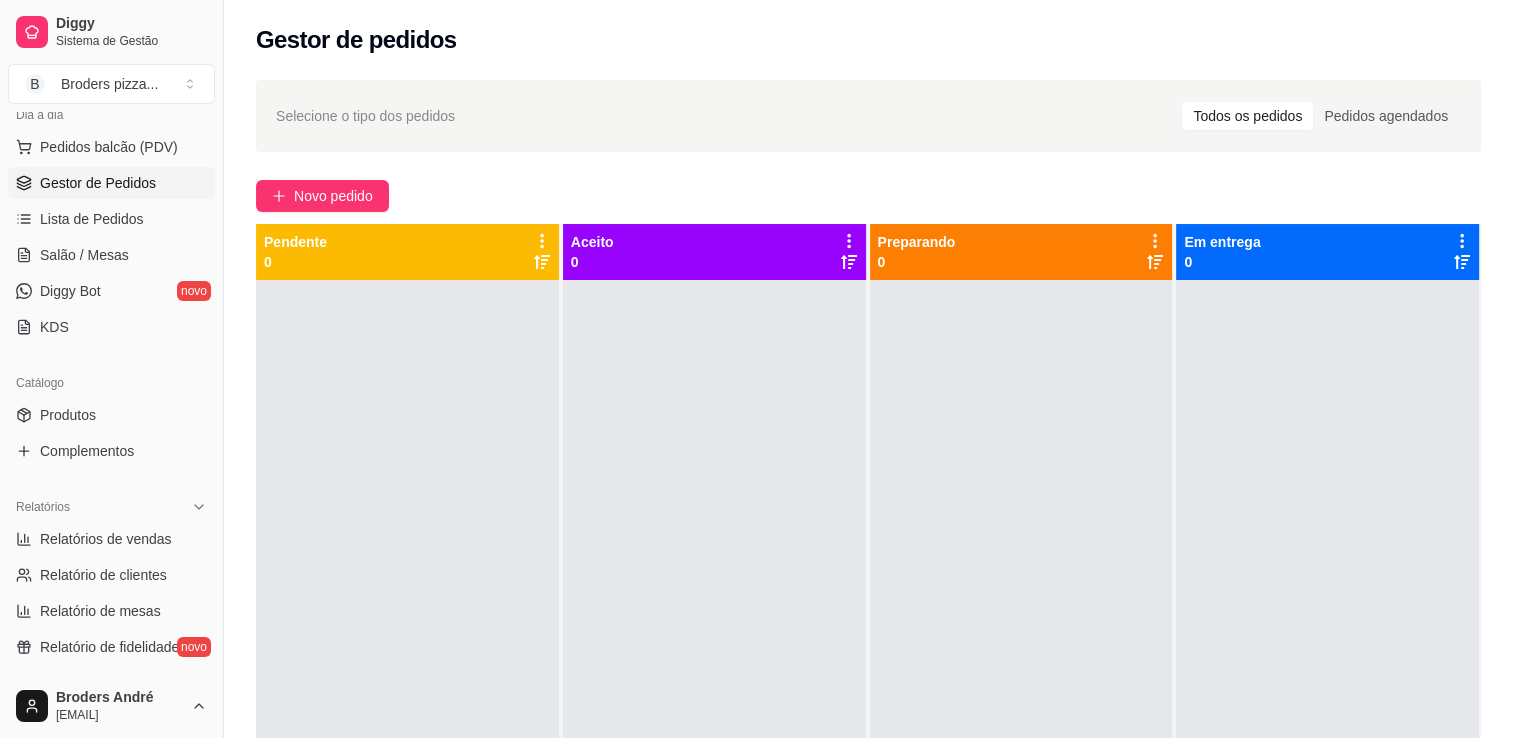 scroll, scrollTop: 109, scrollLeft: 0, axis: vertical 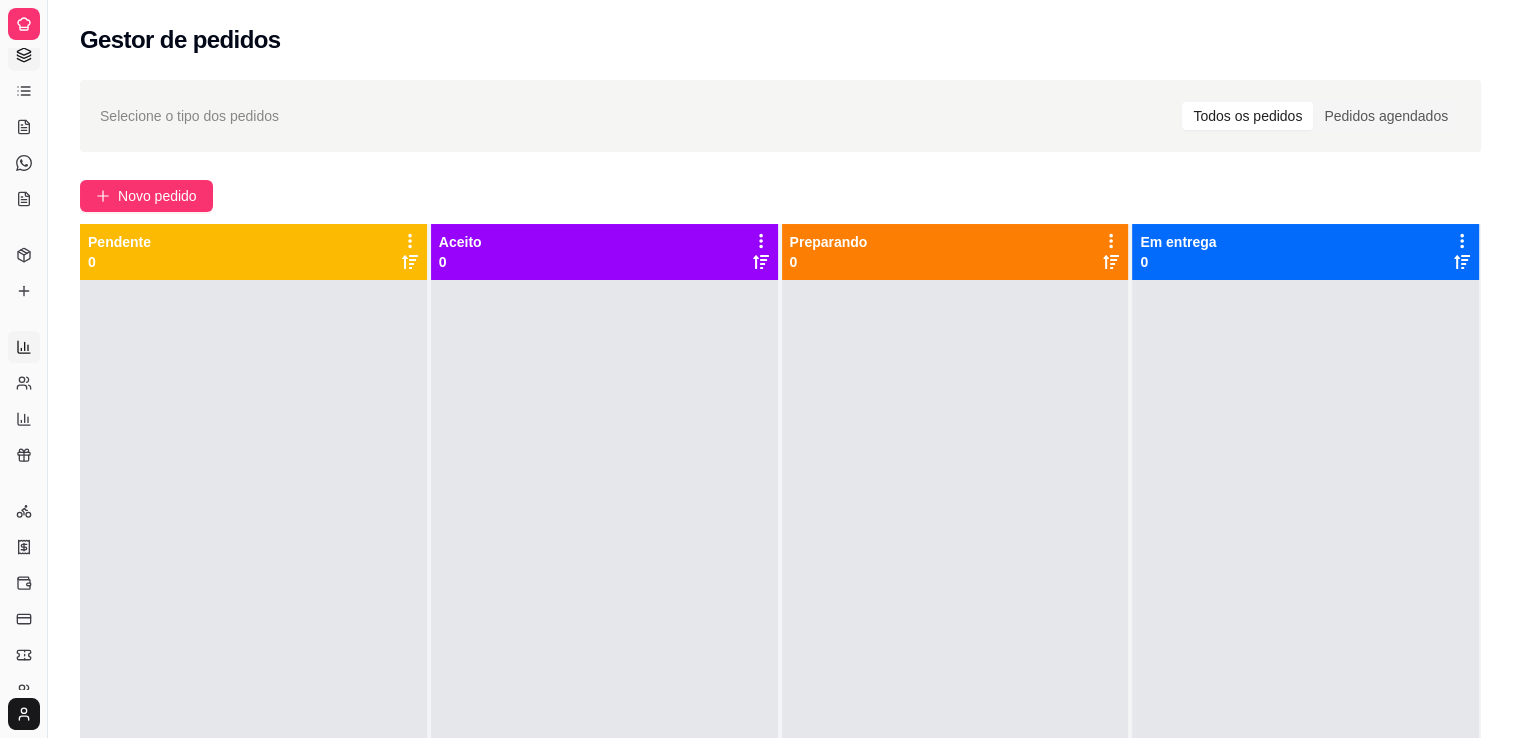click 